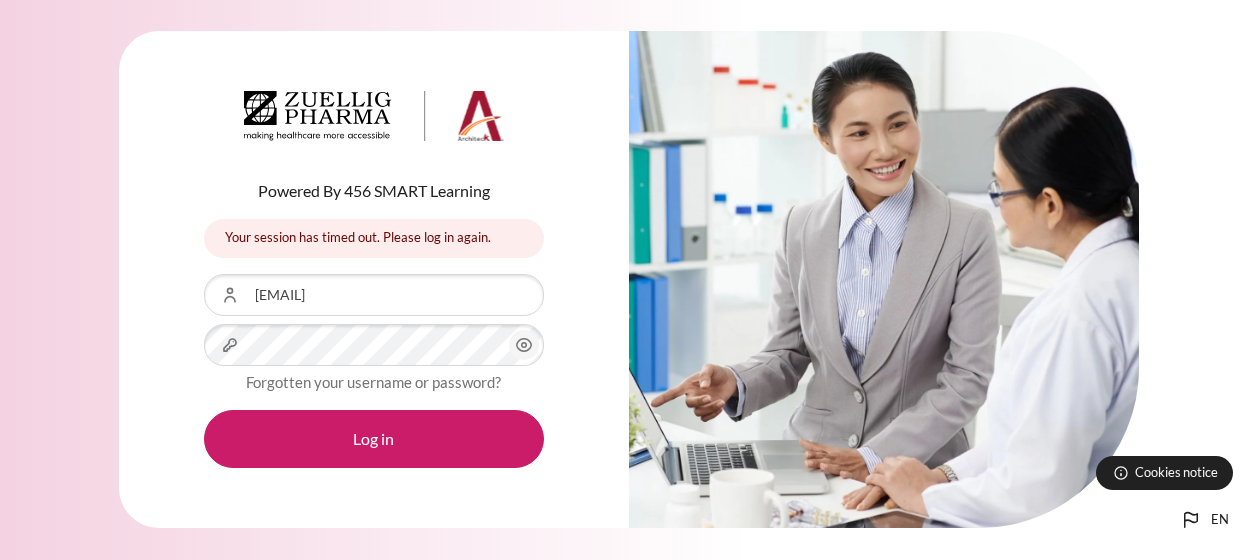 scroll, scrollTop: 0, scrollLeft: 0, axis: both 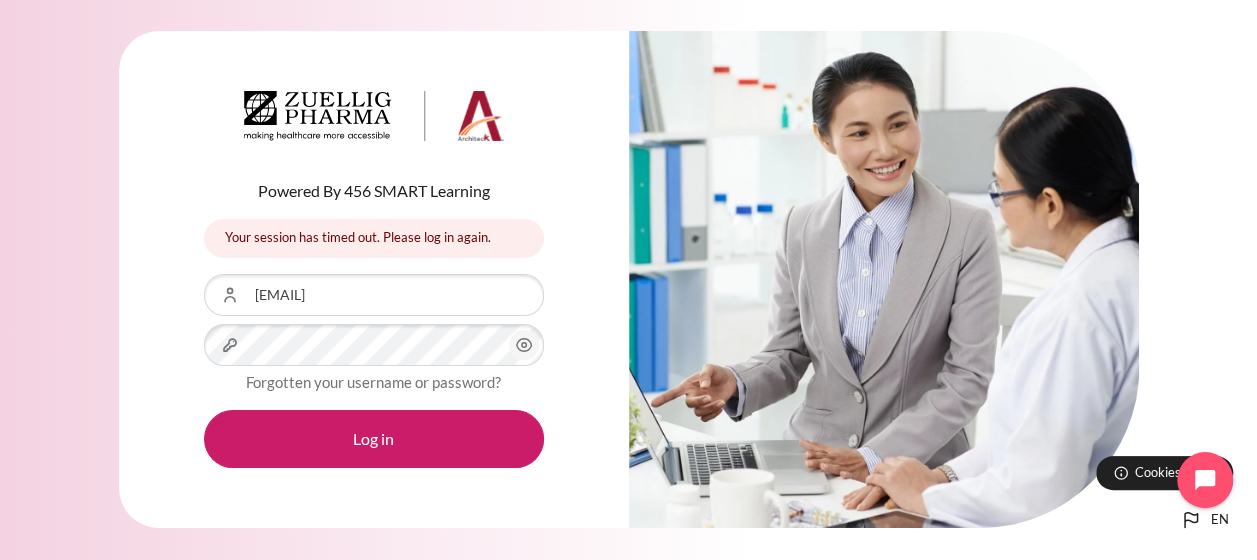 click on "Log in" at bounding box center [374, 439] 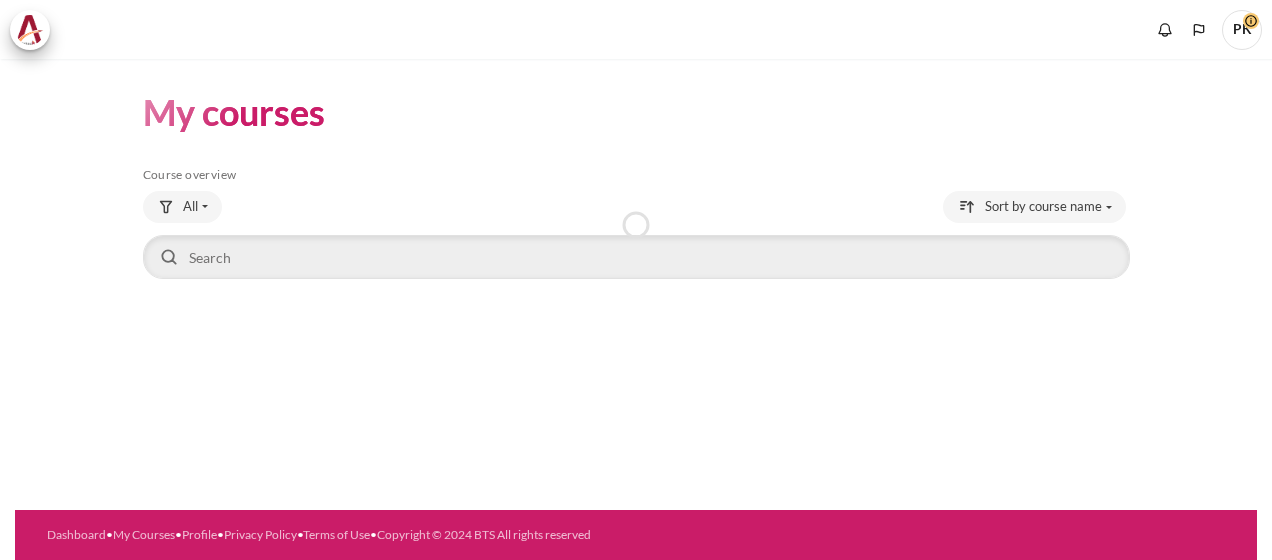 scroll, scrollTop: 0, scrollLeft: 0, axis: both 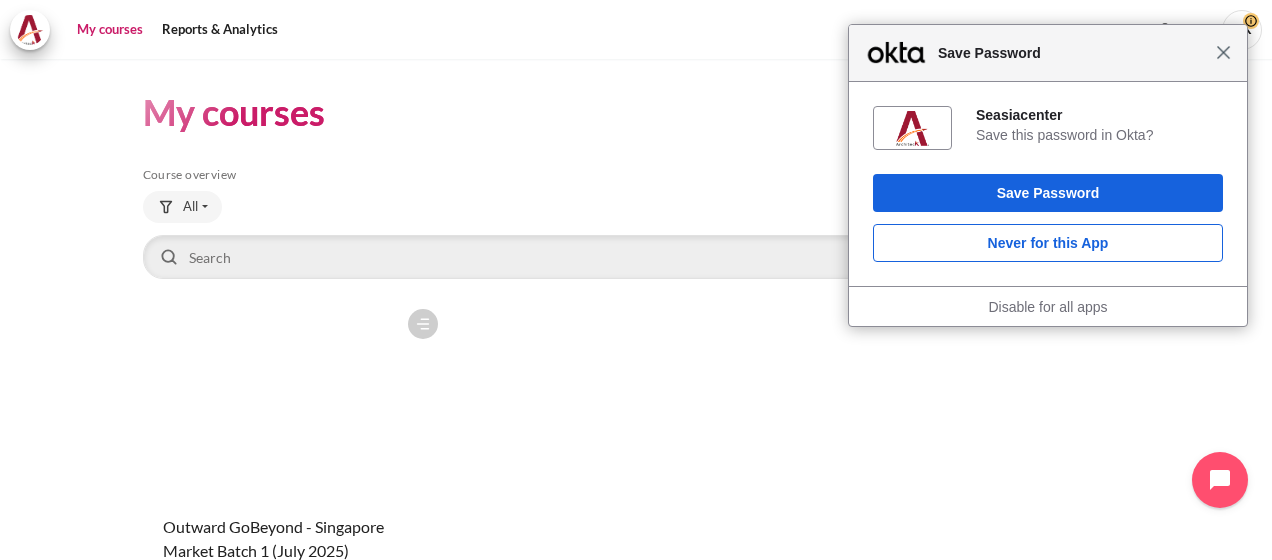 click on "Close" at bounding box center (1223, 52) 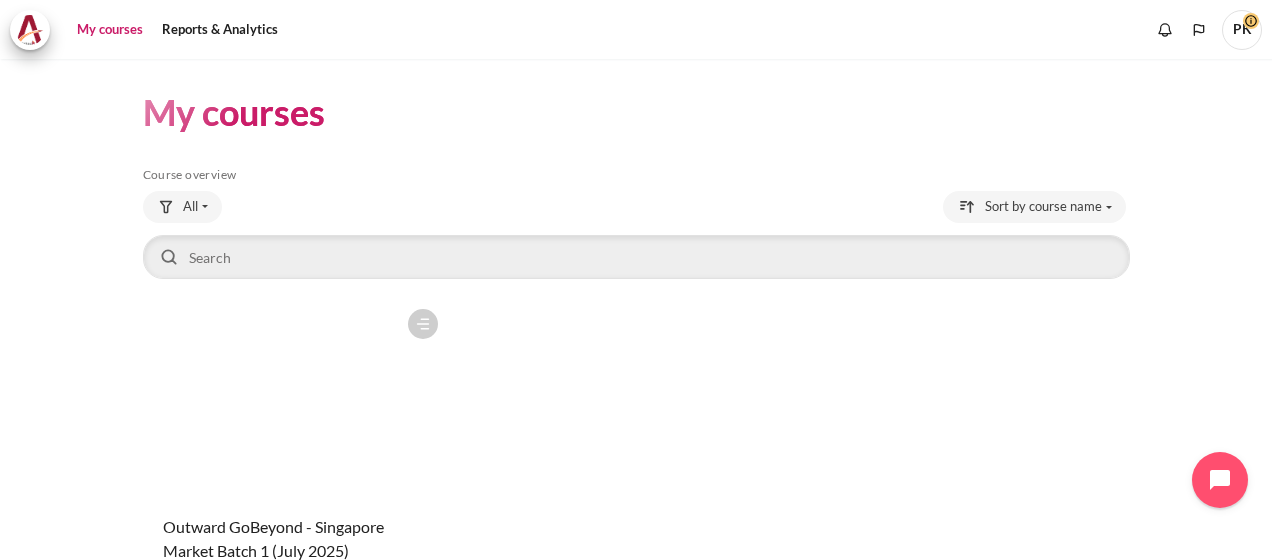 click at bounding box center (295, 399) 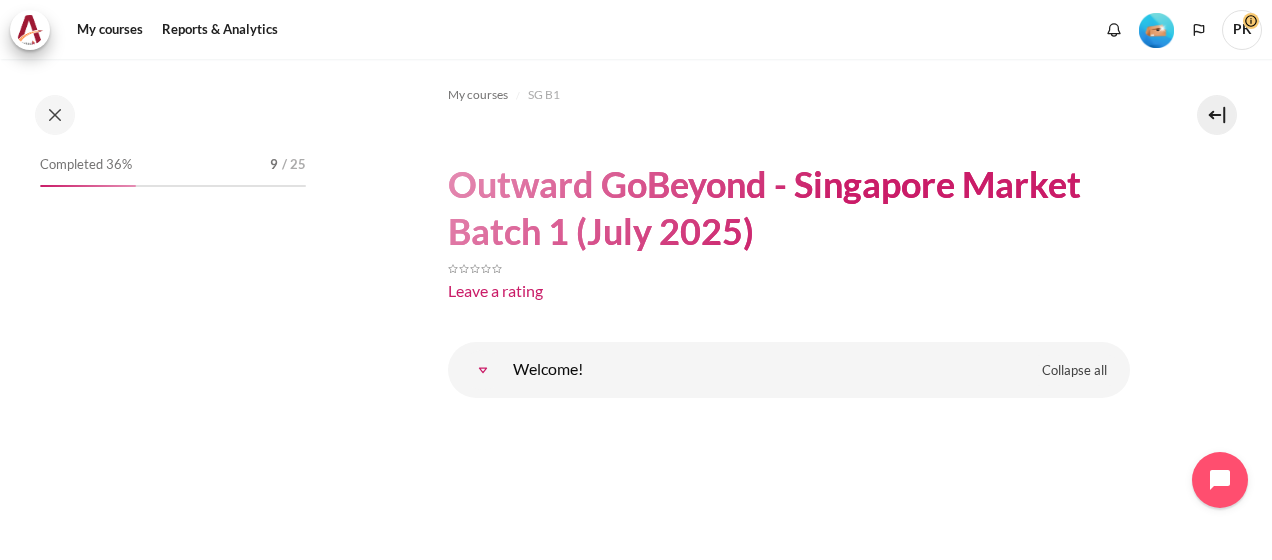 scroll, scrollTop: 0, scrollLeft: 0, axis: both 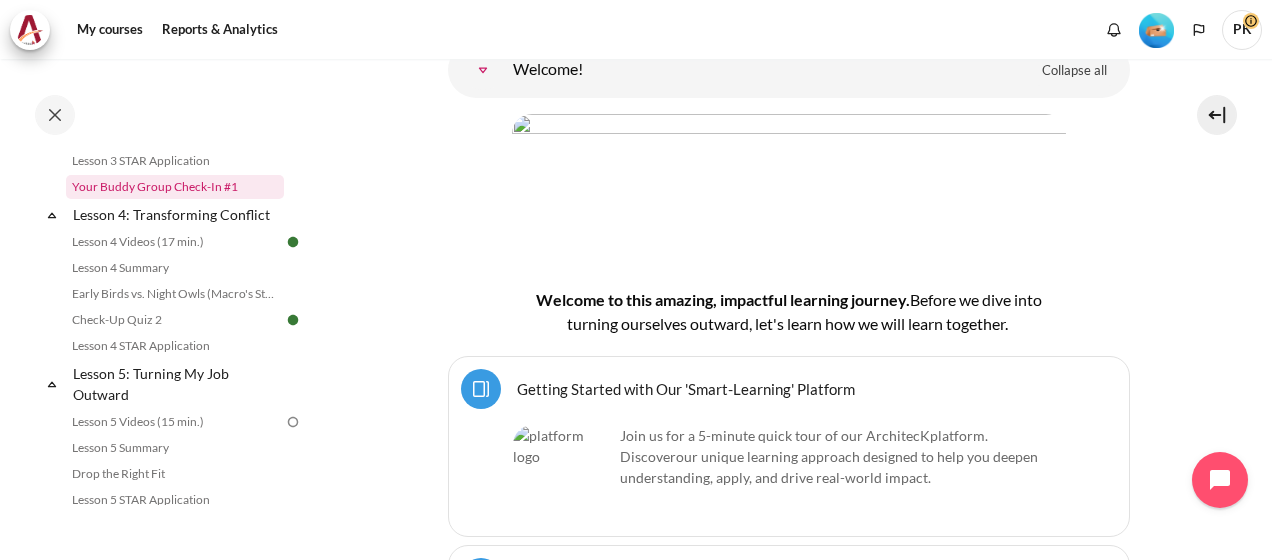 click on "Your Buddy  Group Check-In #1" at bounding box center (175, 187) 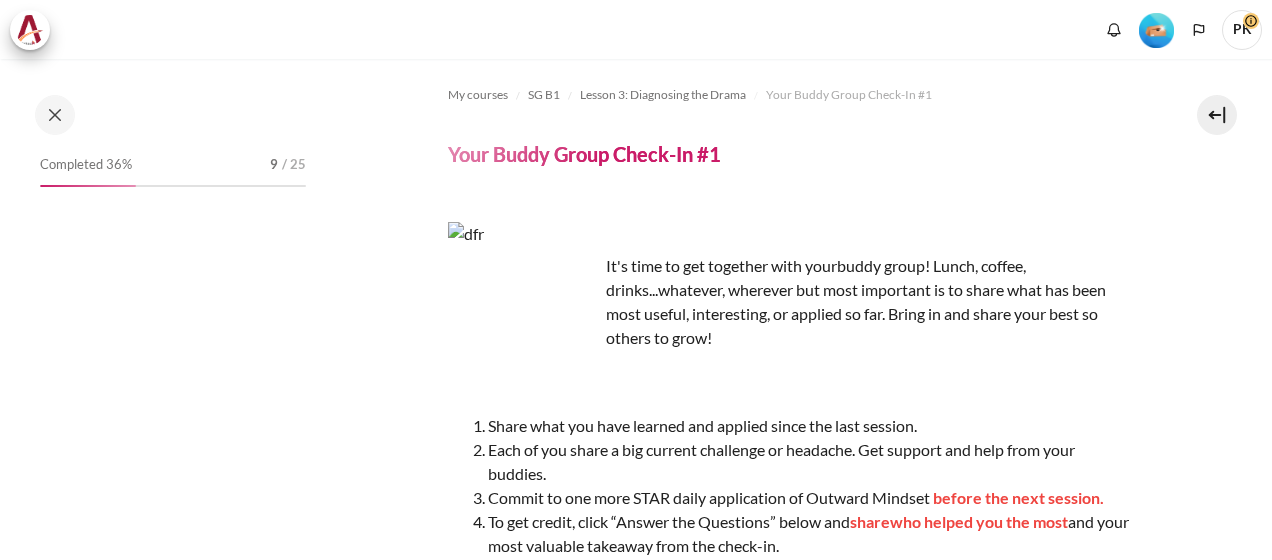 scroll, scrollTop: 0, scrollLeft: 0, axis: both 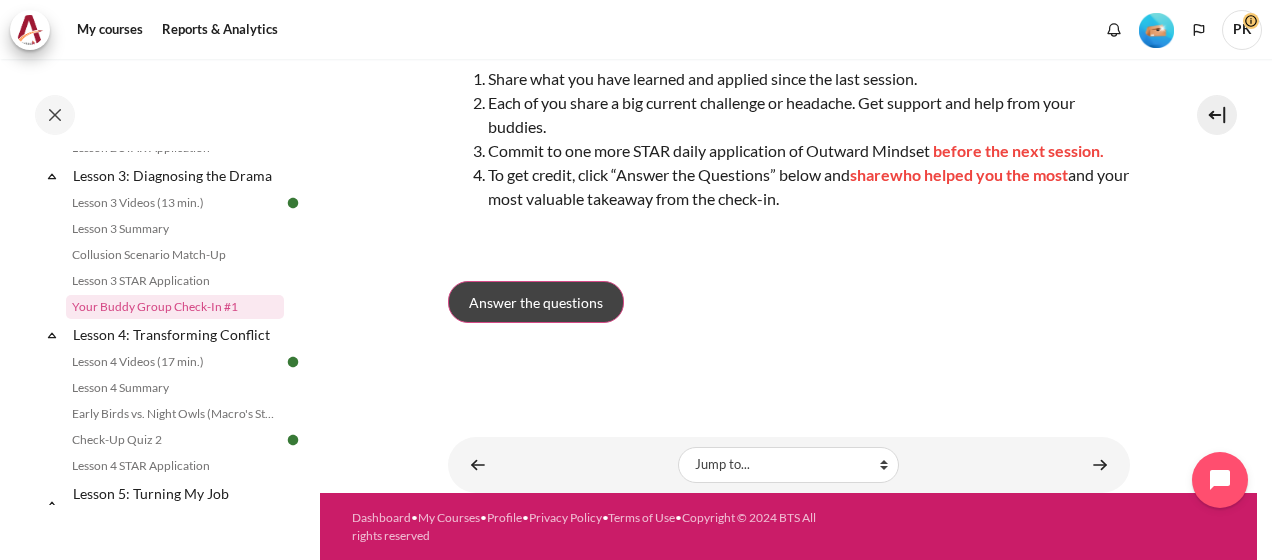 click on "Answer the questions" at bounding box center (536, 302) 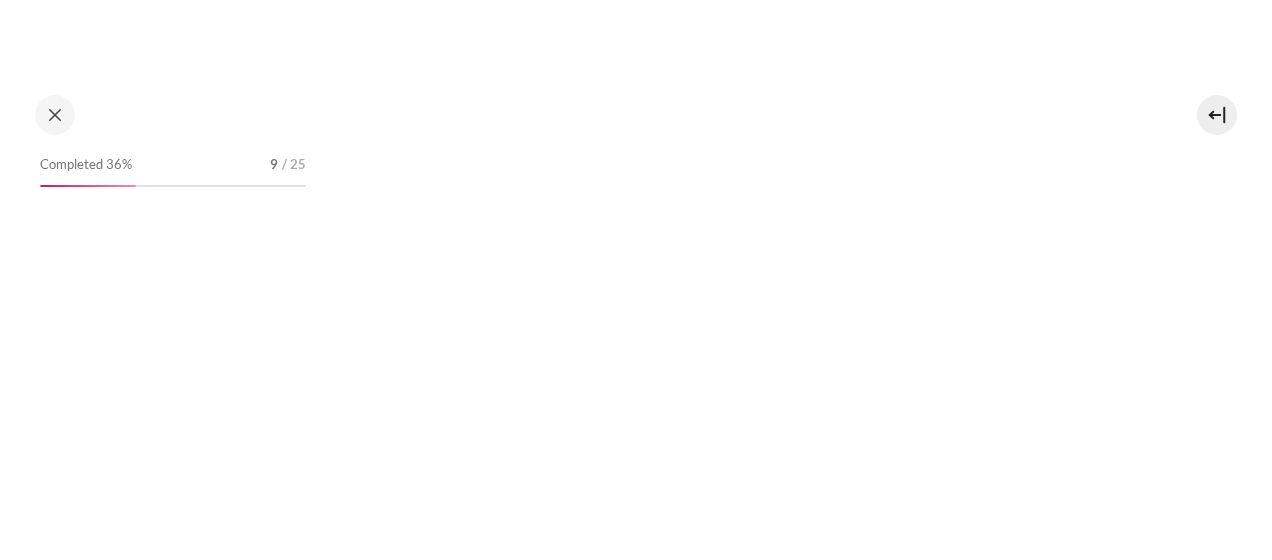 scroll, scrollTop: 0, scrollLeft: 0, axis: both 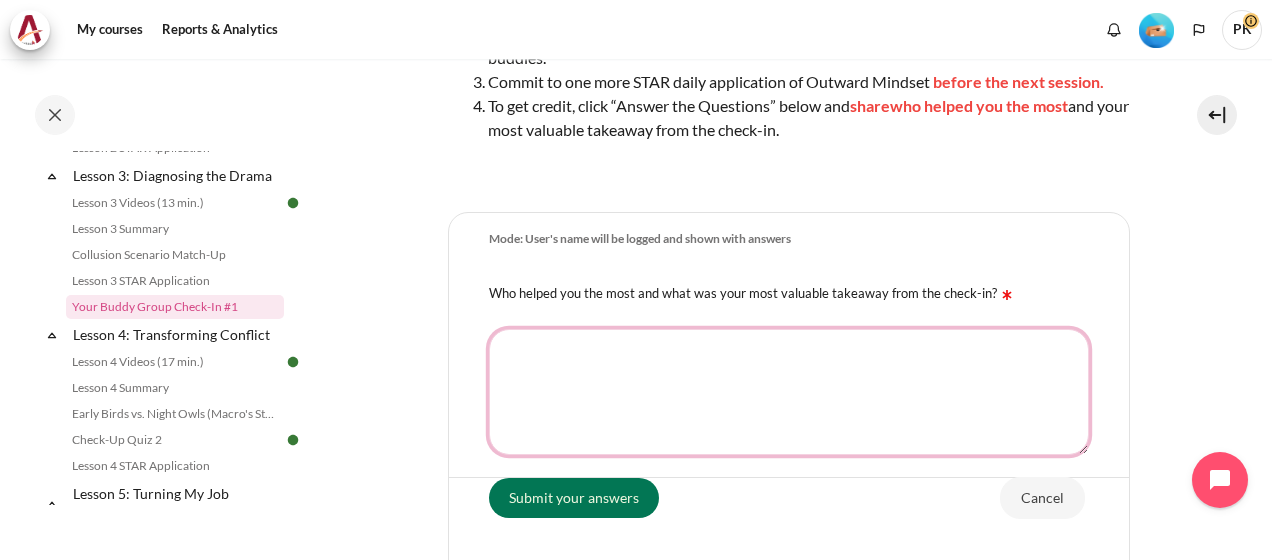 click on "Who helped you the most and what was your most valuable takeaway from the check-in?" at bounding box center (789, 392) 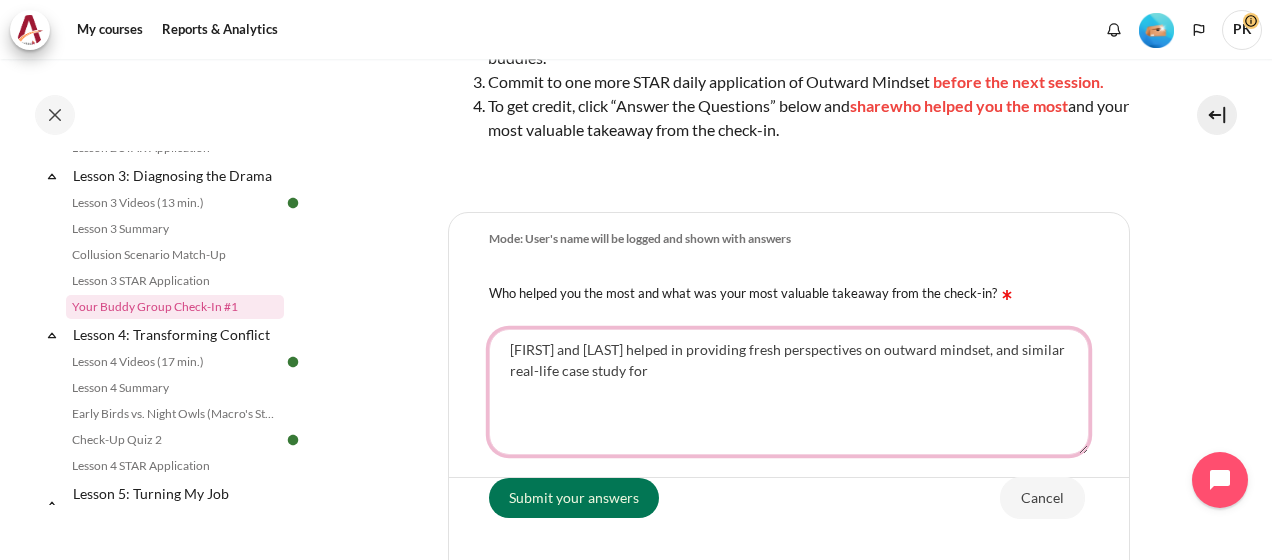 click on "[FIRST] and [LAST] helped in providing fresh perspectives on outward mindset, and similar real-life case study for" at bounding box center [789, 392] 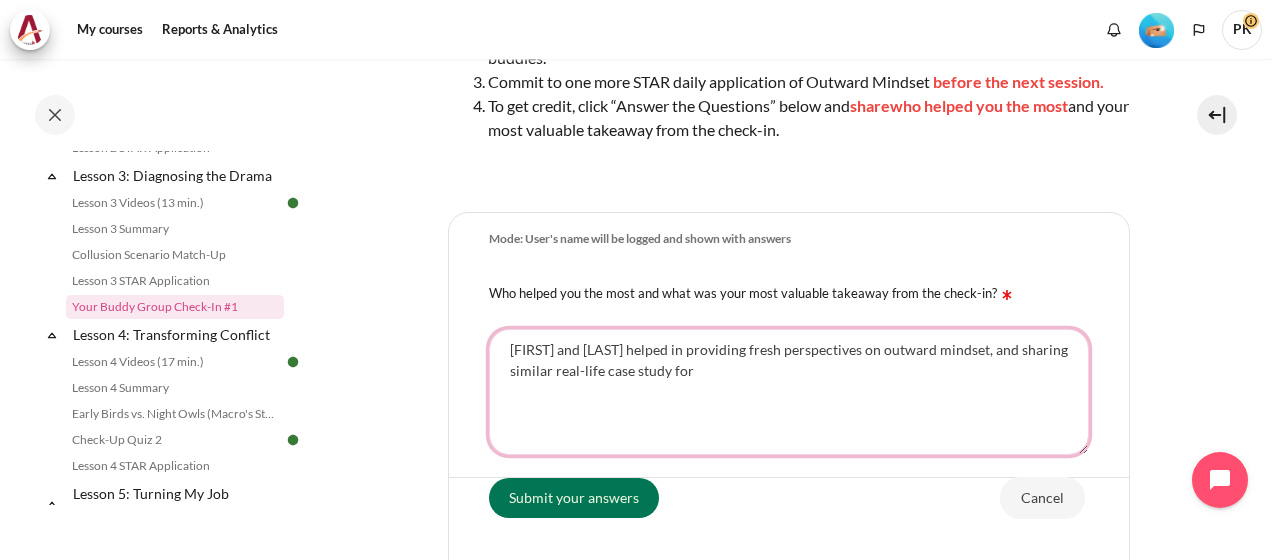 click on "[FIRST] and [LAST] helped in providing fresh perspectives on outward mindset, and sharing similar real-life case study for" at bounding box center (789, 392) 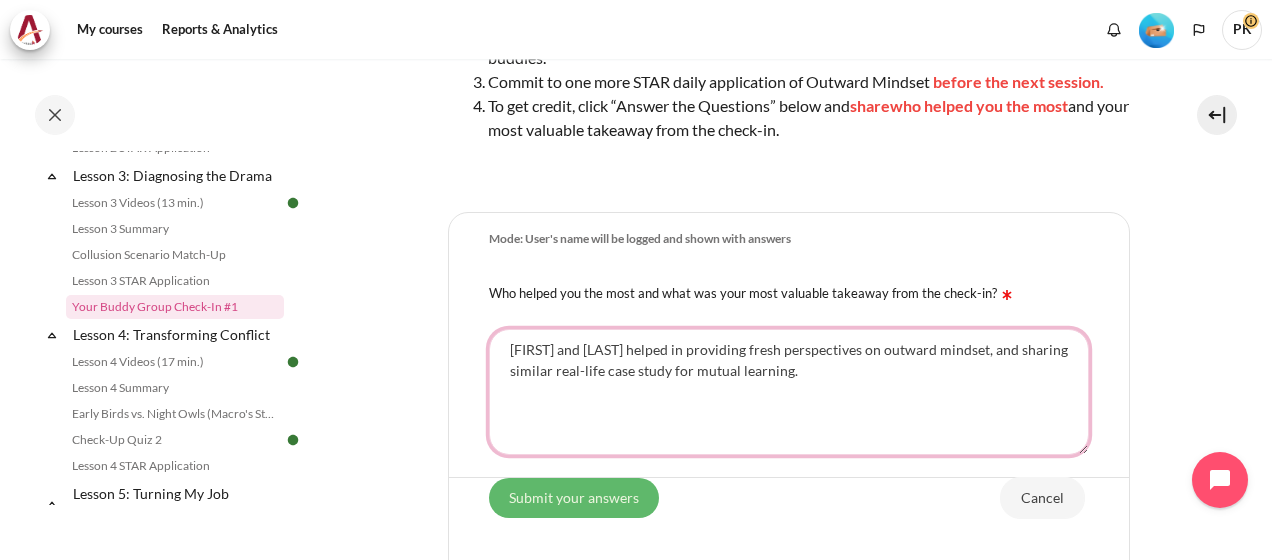 type on "[FIRST] and [LAST] helped in providing fresh perspectives on outward mindset, and sharing similar real-life case study for mutual learning." 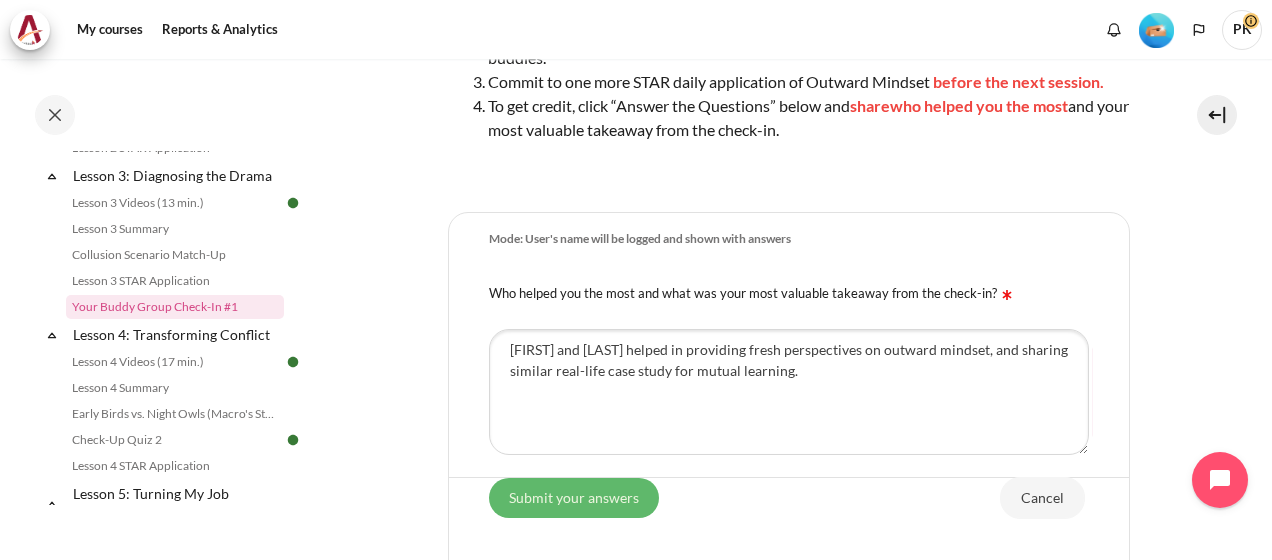 click on "Submit your answers" at bounding box center [574, 497] 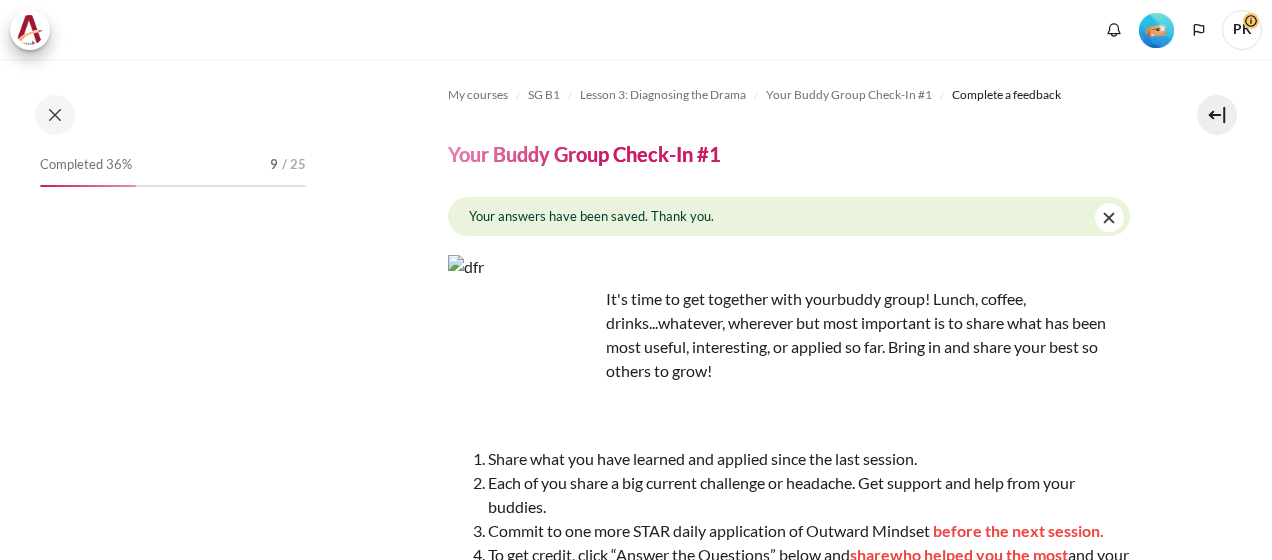 scroll, scrollTop: 0, scrollLeft: 0, axis: both 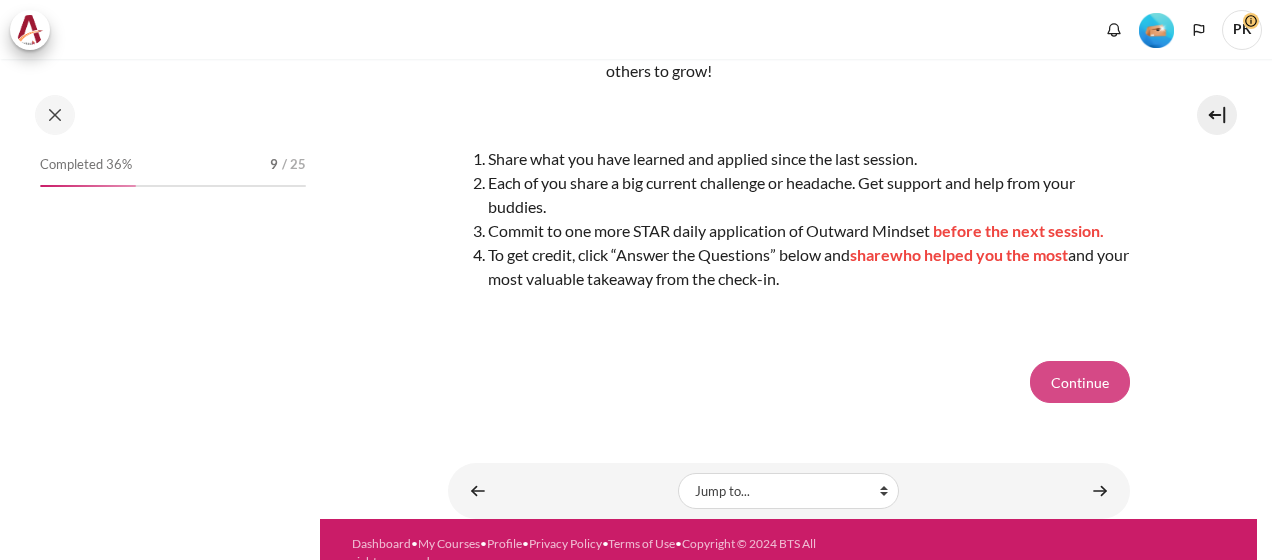 click on "Continue" at bounding box center (1080, 382) 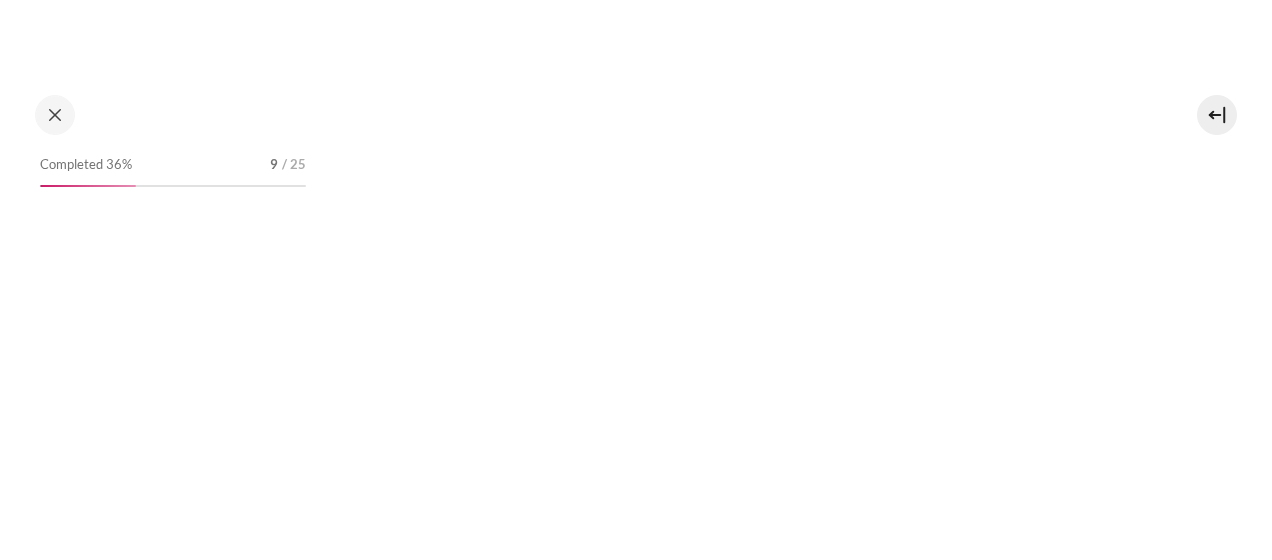 scroll, scrollTop: 0, scrollLeft: 0, axis: both 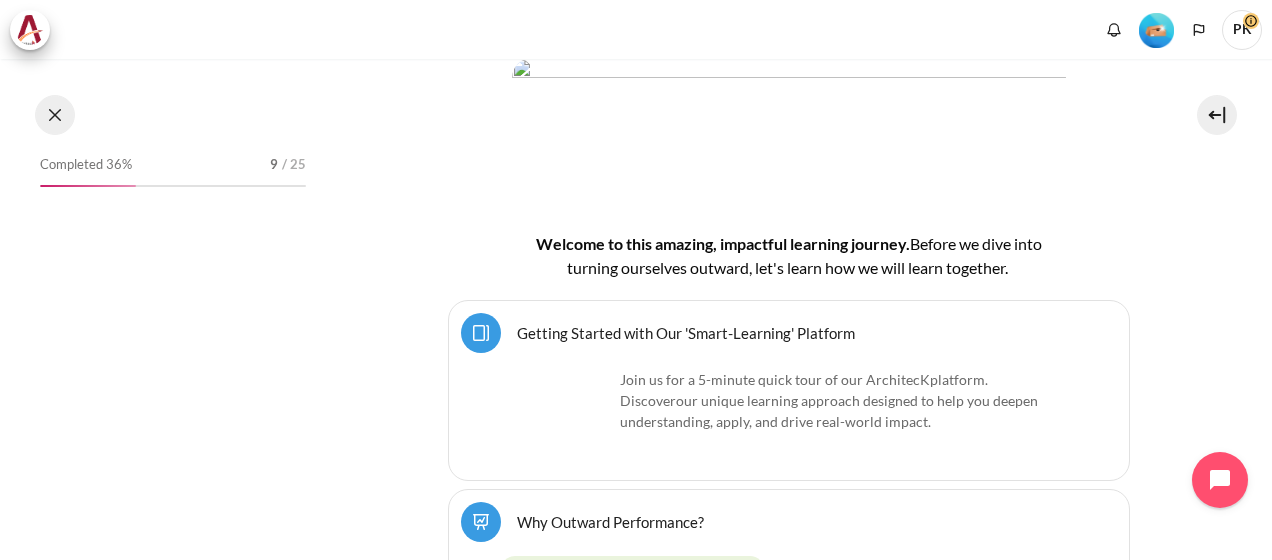click at bounding box center [55, 115] 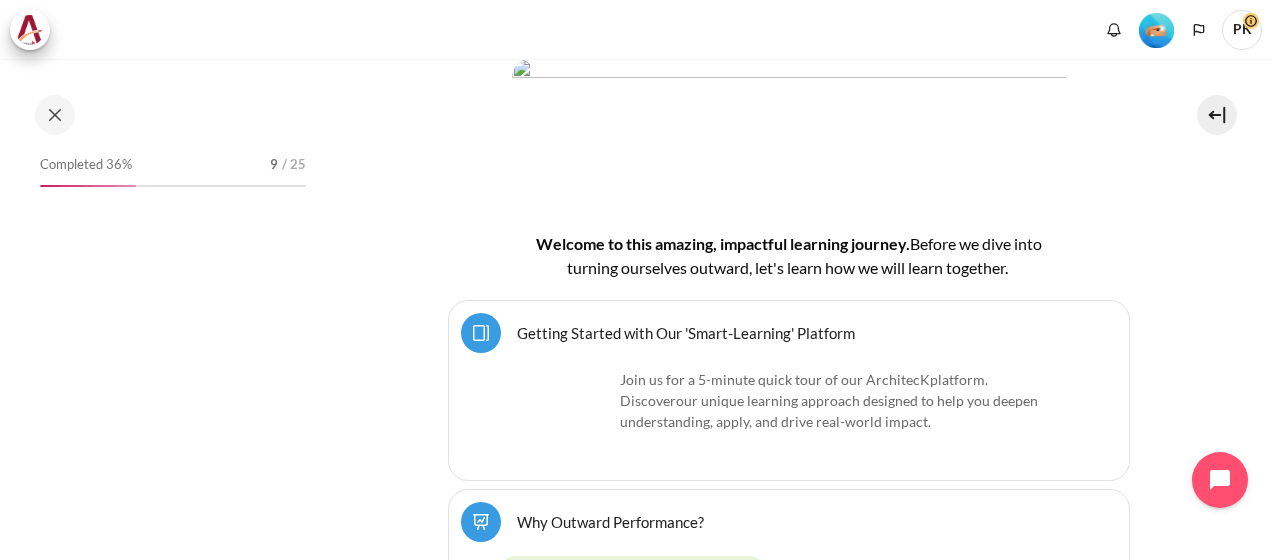 scroll, scrollTop: 0, scrollLeft: 0, axis: both 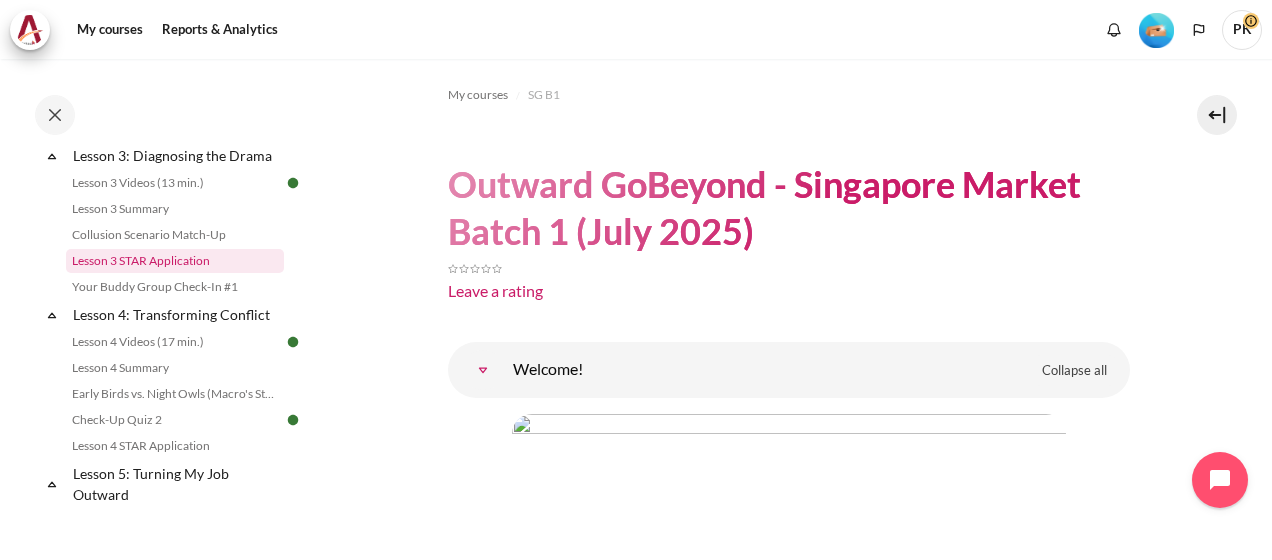click on "Lesson 3 STAR Application" at bounding box center (175, 261) 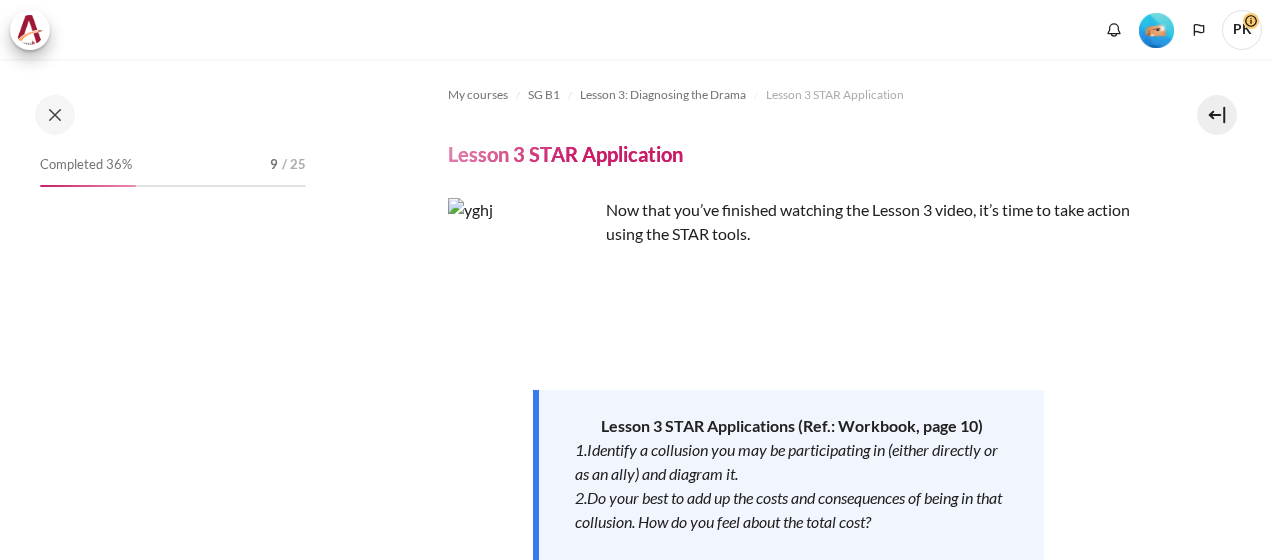 scroll, scrollTop: 0, scrollLeft: 0, axis: both 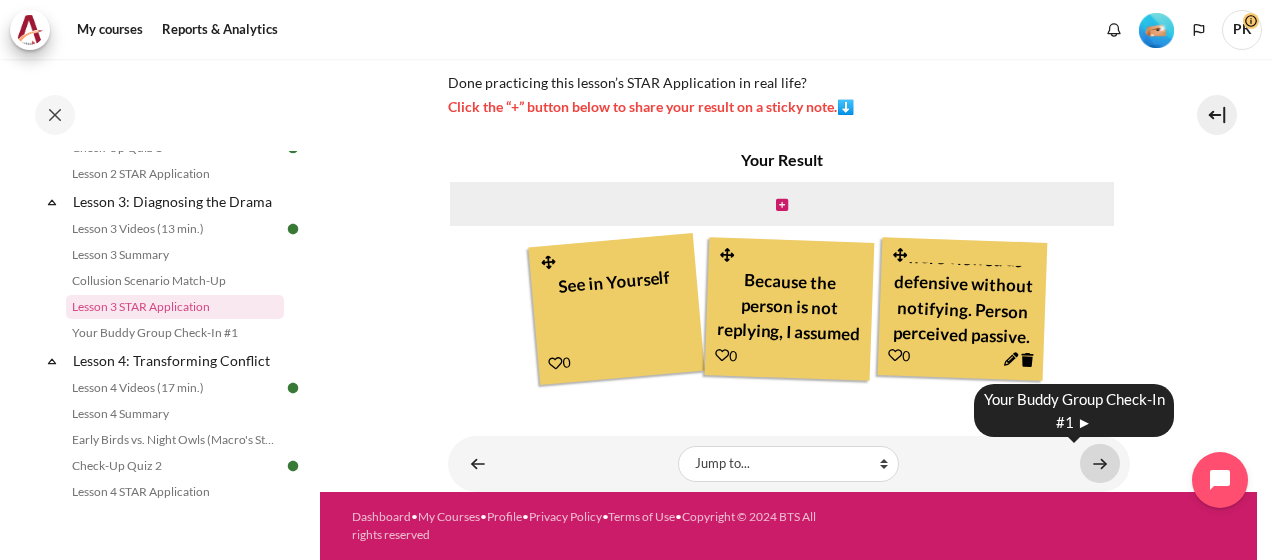 click at bounding box center [1100, 463] 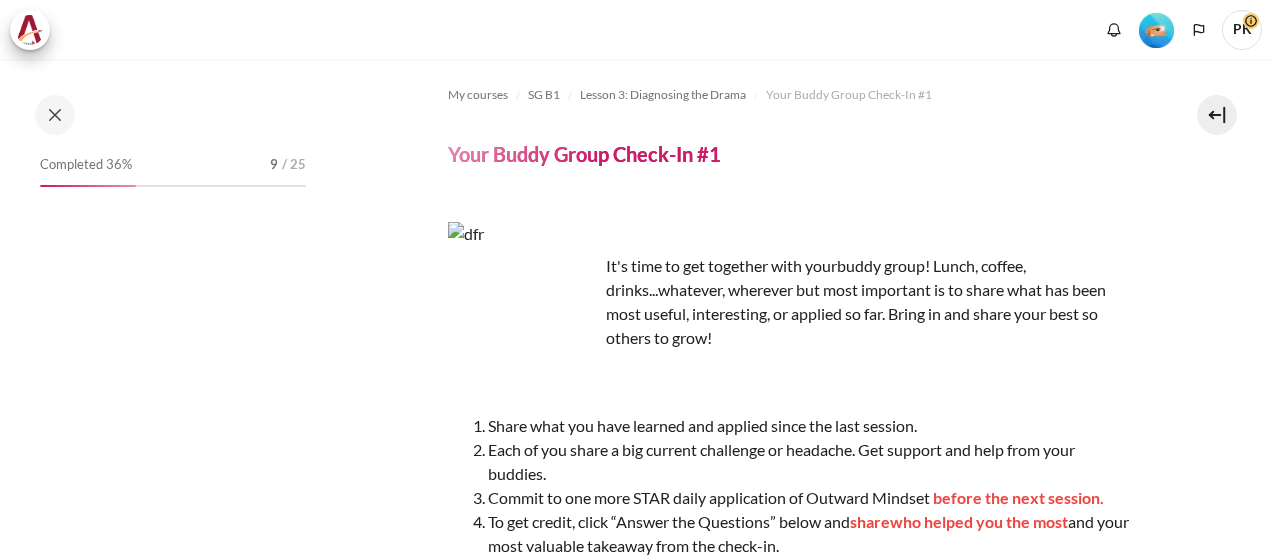 scroll, scrollTop: 0, scrollLeft: 0, axis: both 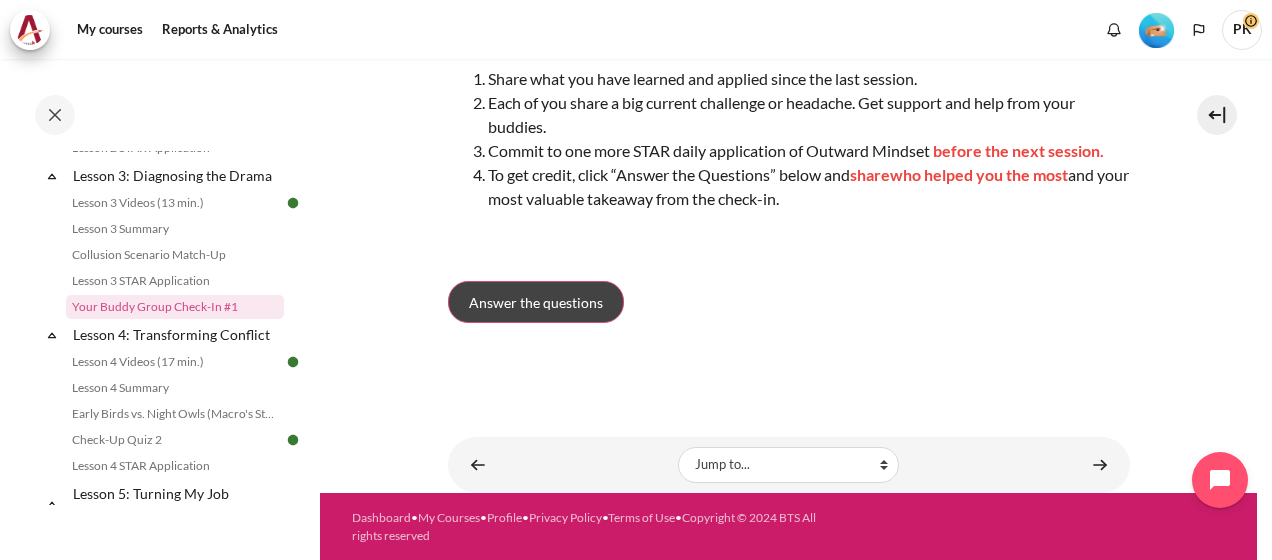 click on "Answer the questions" at bounding box center (536, 302) 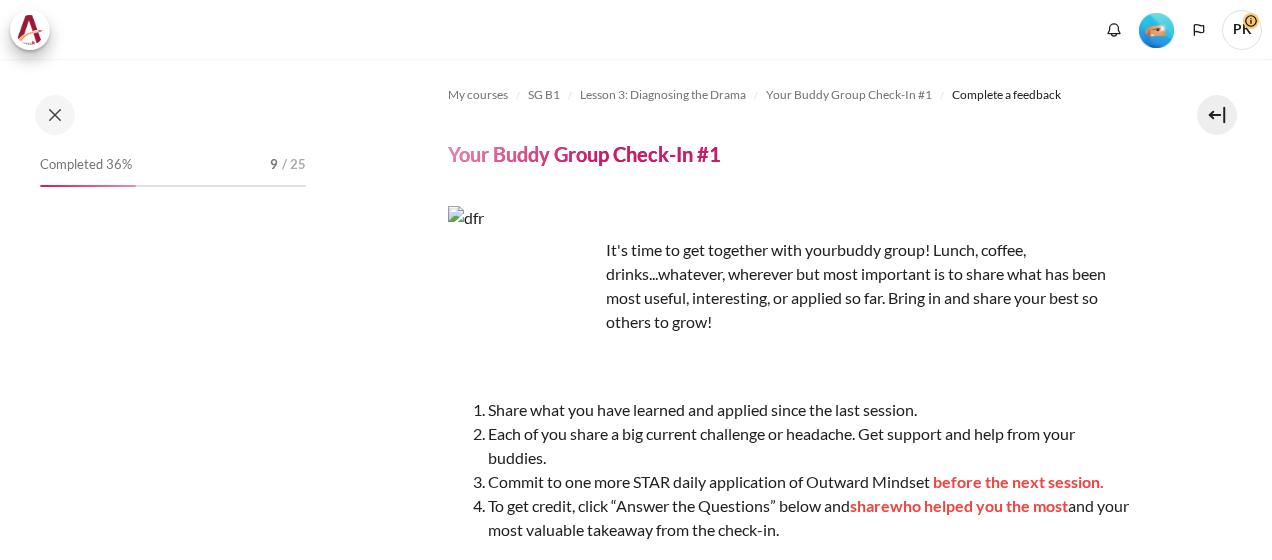 scroll, scrollTop: 0, scrollLeft: 0, axis: both 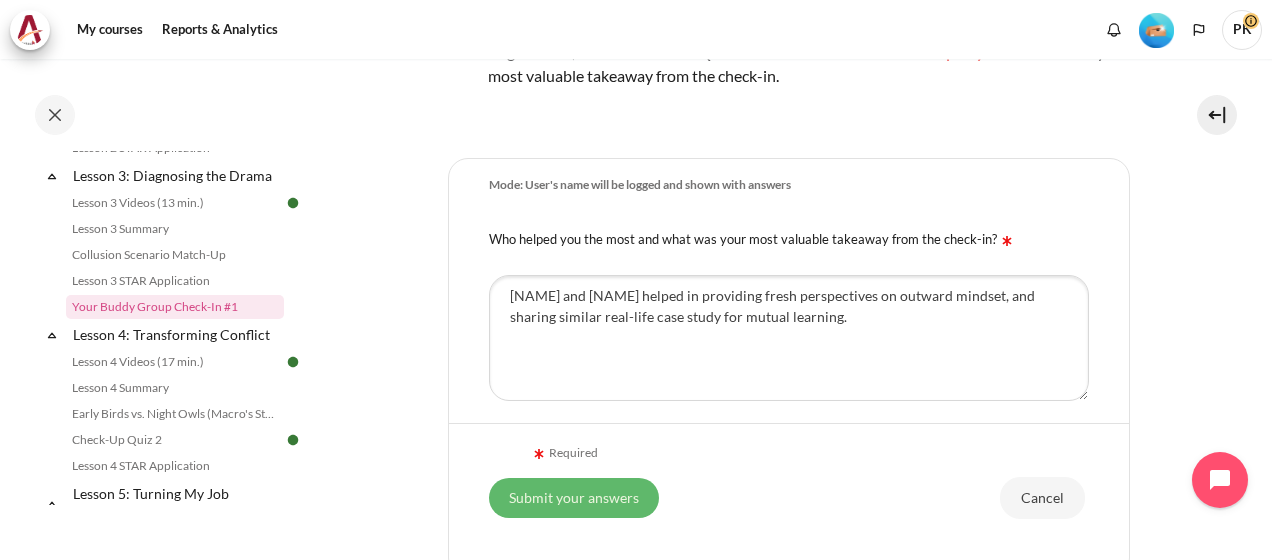 click on "Submit your answers" at bounding box center (574, 497) 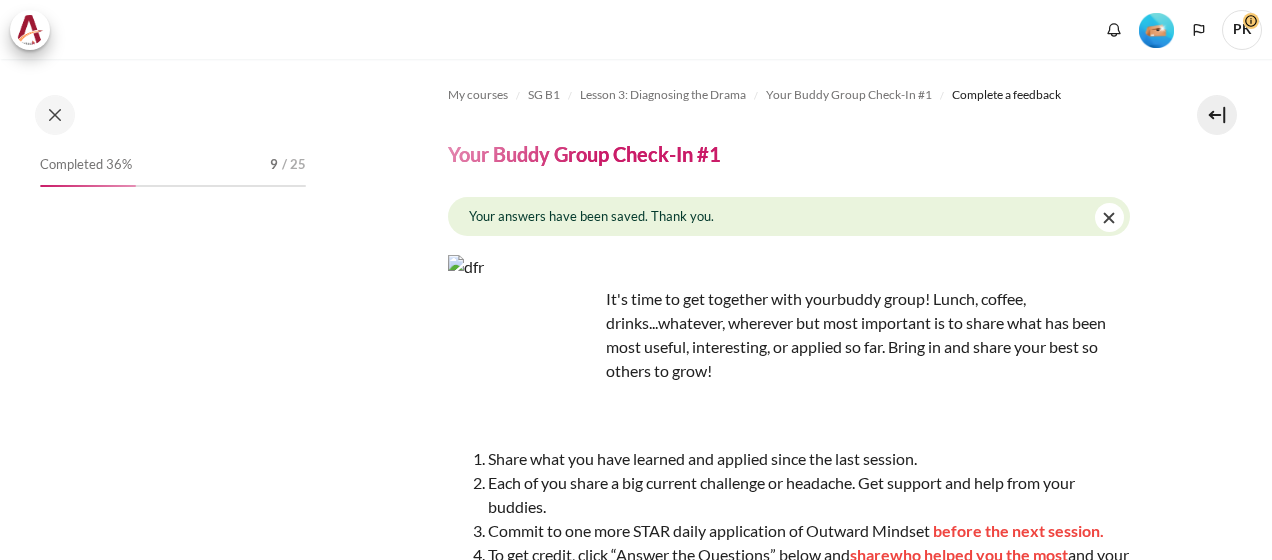 scroll, scrollTop: 0, scrollLeft: 0, axis: both 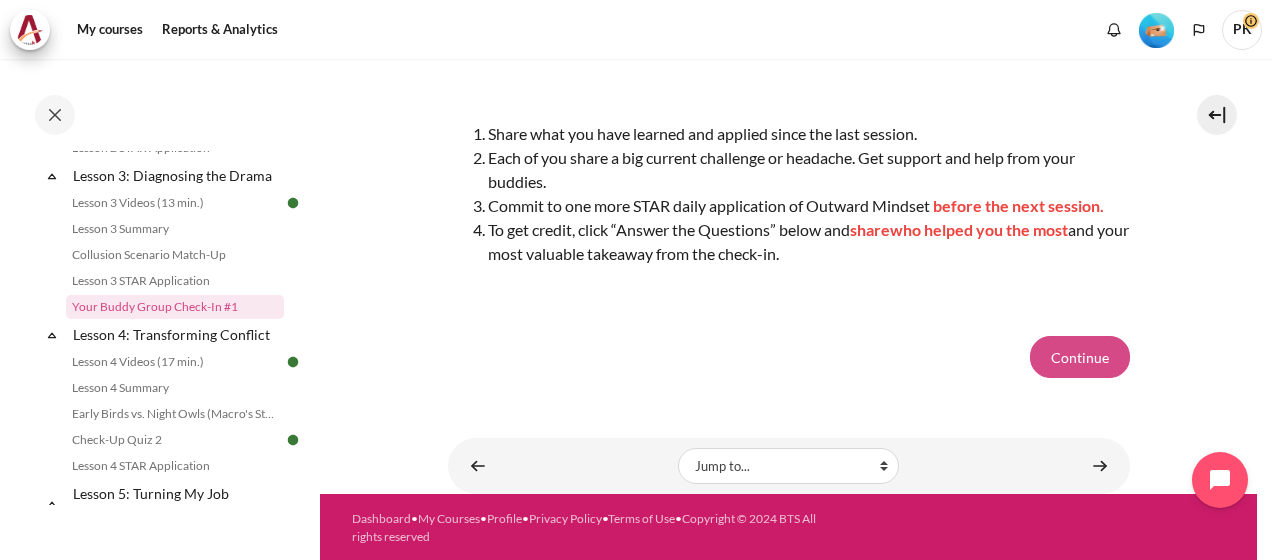 click on "Continue" at bounding box center (1080, 357) 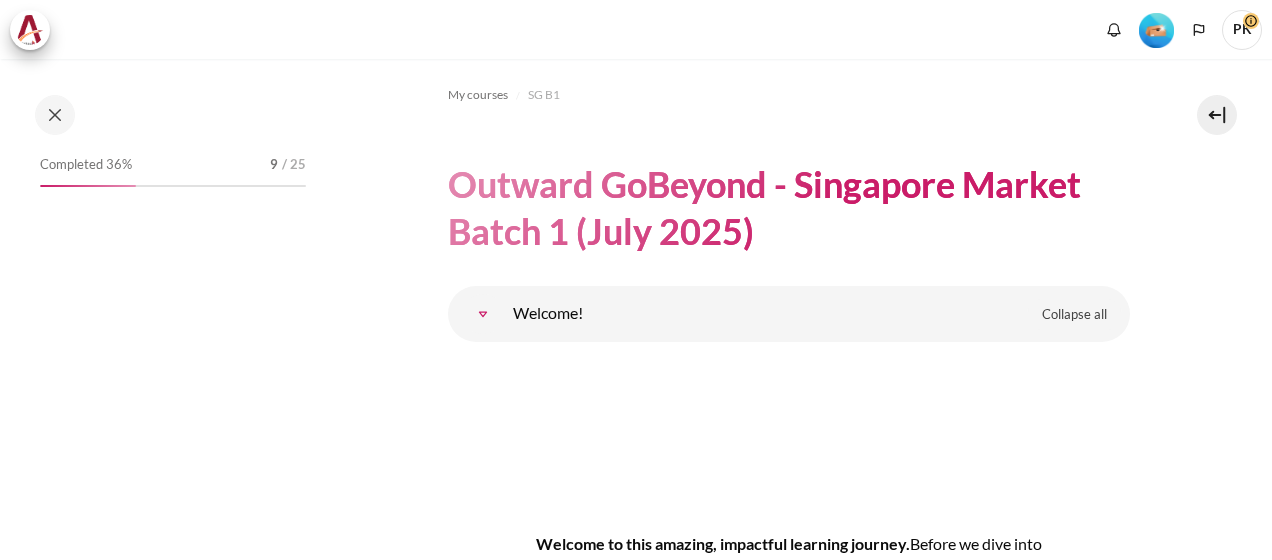 scroll, scrollTop: 0, scrollLeft: 0, axis: both 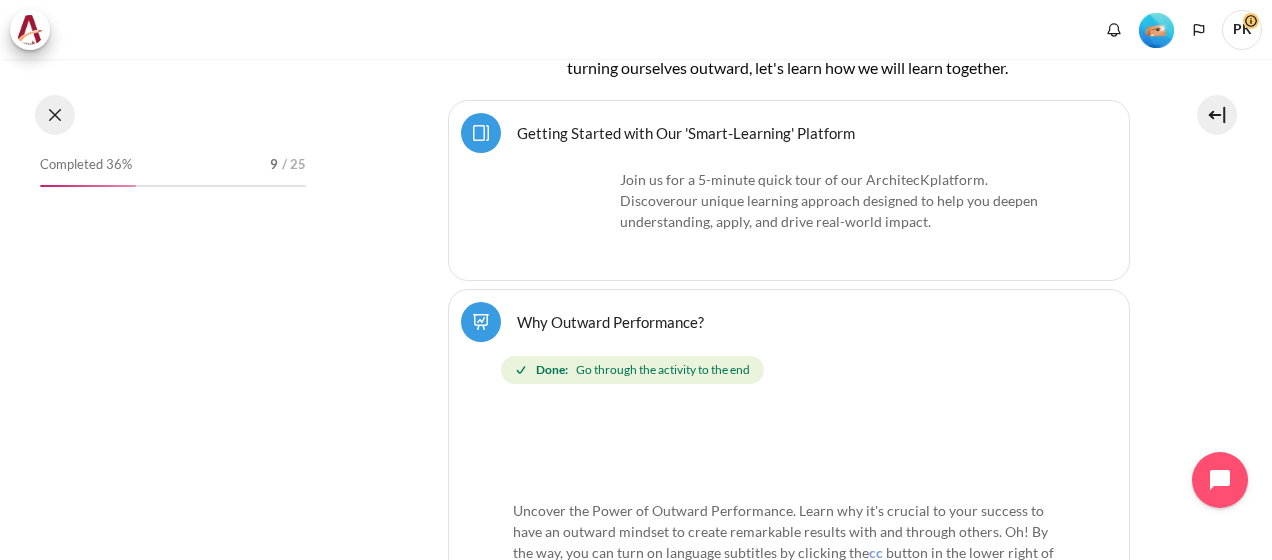 click at bounding box center (55, 115) 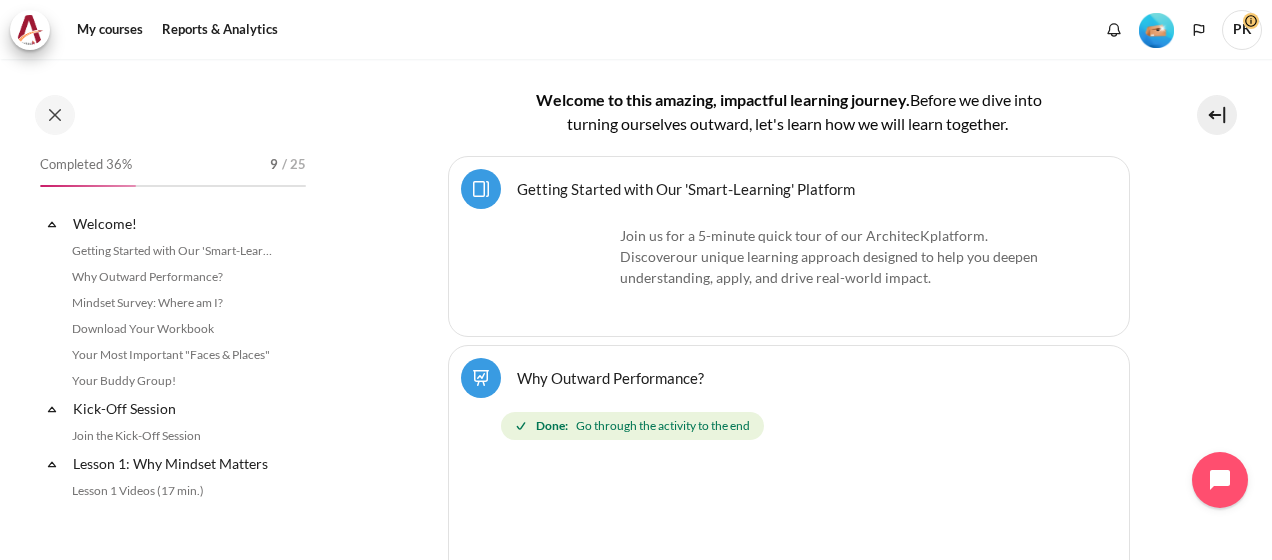 scroll, scrollTop: 556, scrollLeft: 0, axis: vertical 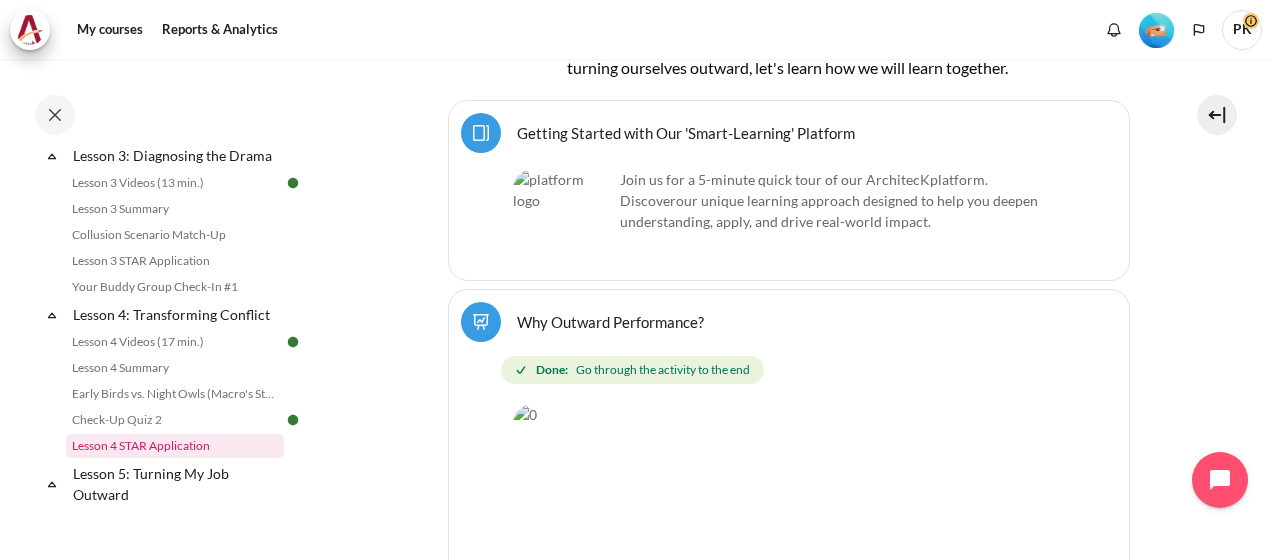 click on "Lesson 4 STAR Application" at bounding box center [175, 446] 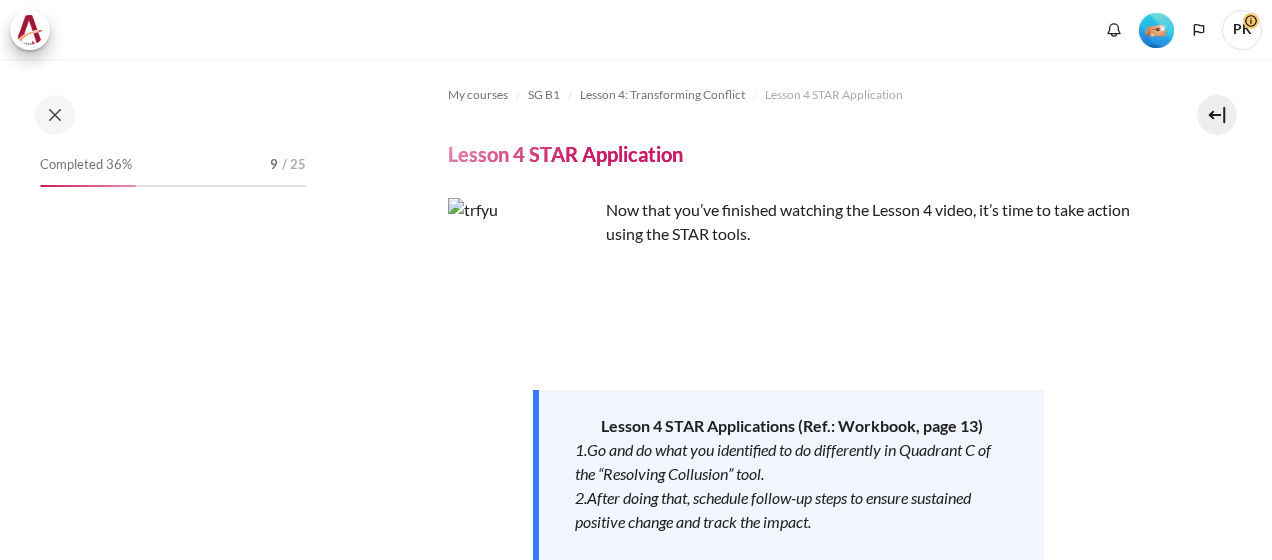 scroll, scrollTop: 0, scrollLeft: 0, axis: both 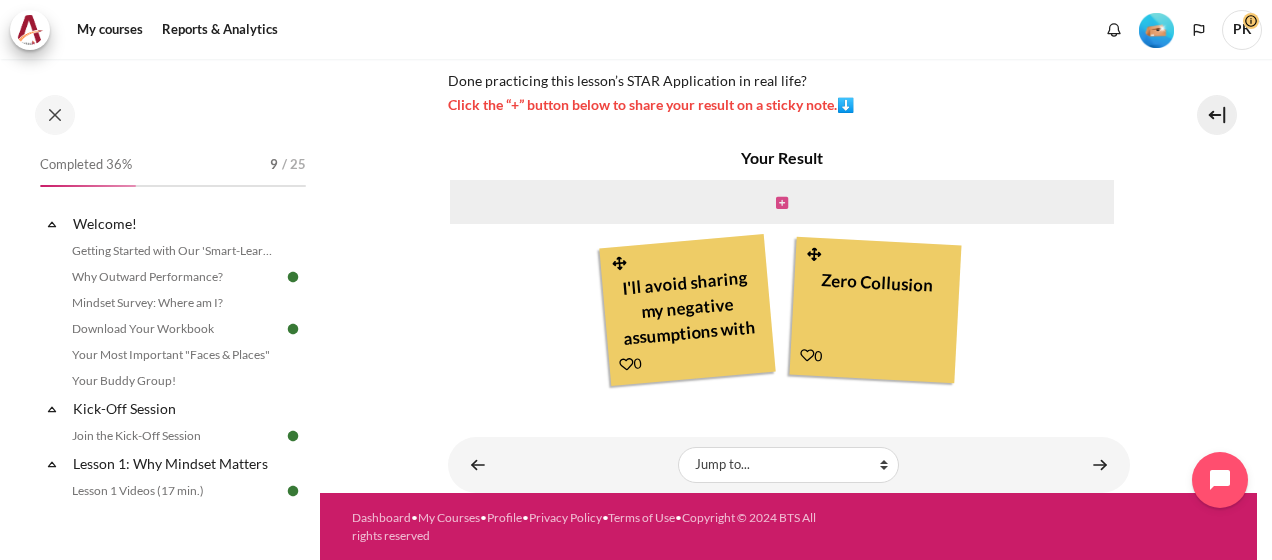 click at bounding box center [782, 203] 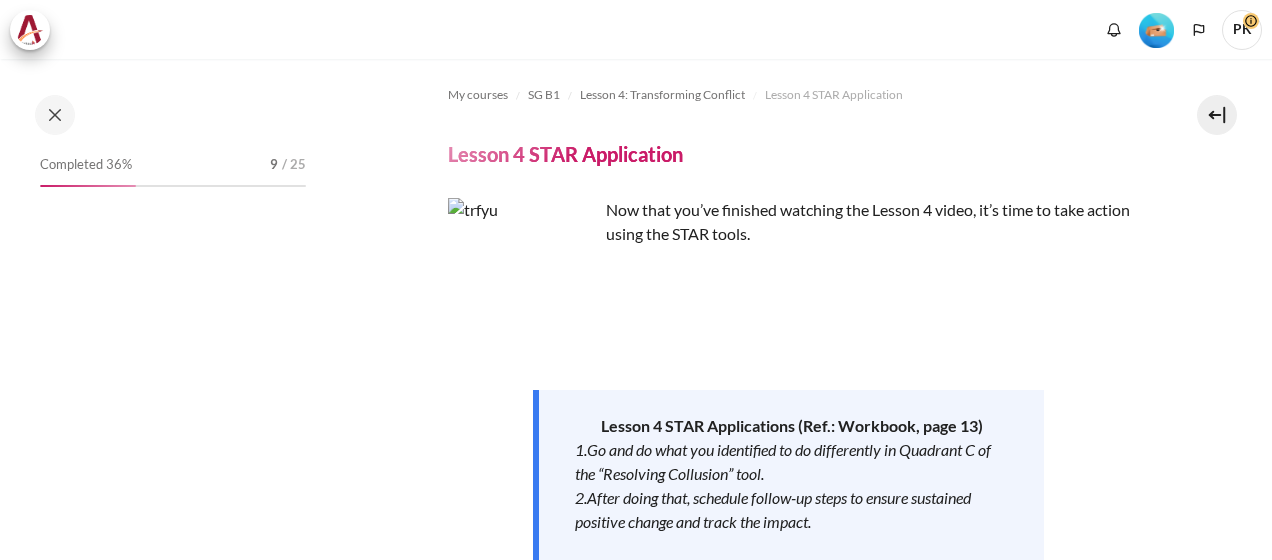 scroll, scrollTop: 0, scrollLeft: 0, axis: both 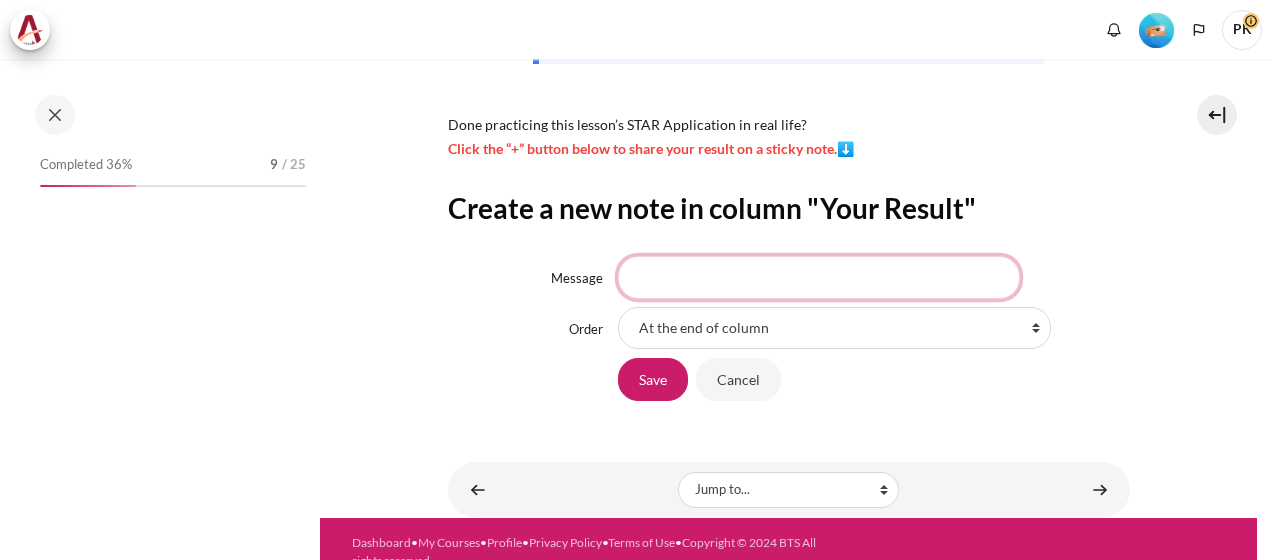 click on "Message" at bounding box center (819, 277) 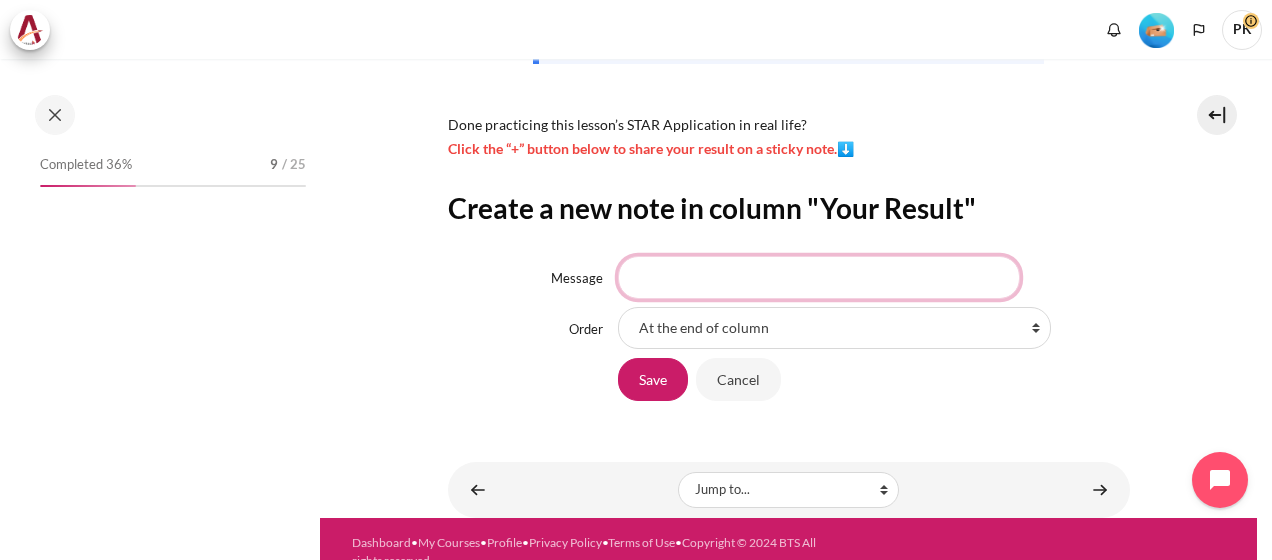 scroll, scrollTop: 739, scrollLeft: 0, axis: vertical 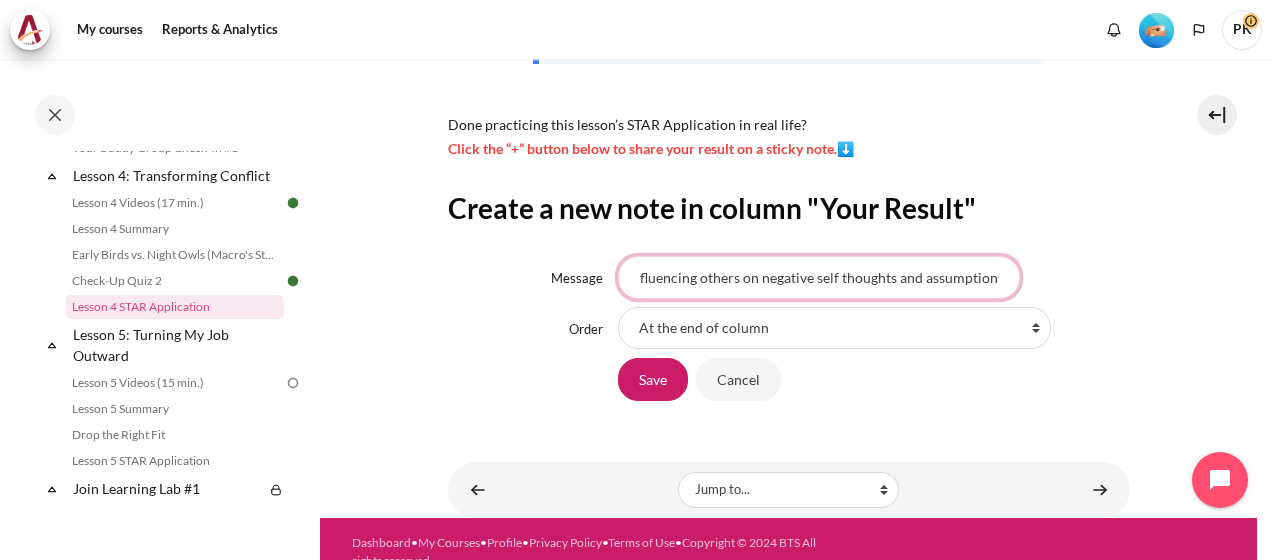 type on "Avoid influencing others on negative self thoughts and assumptions." 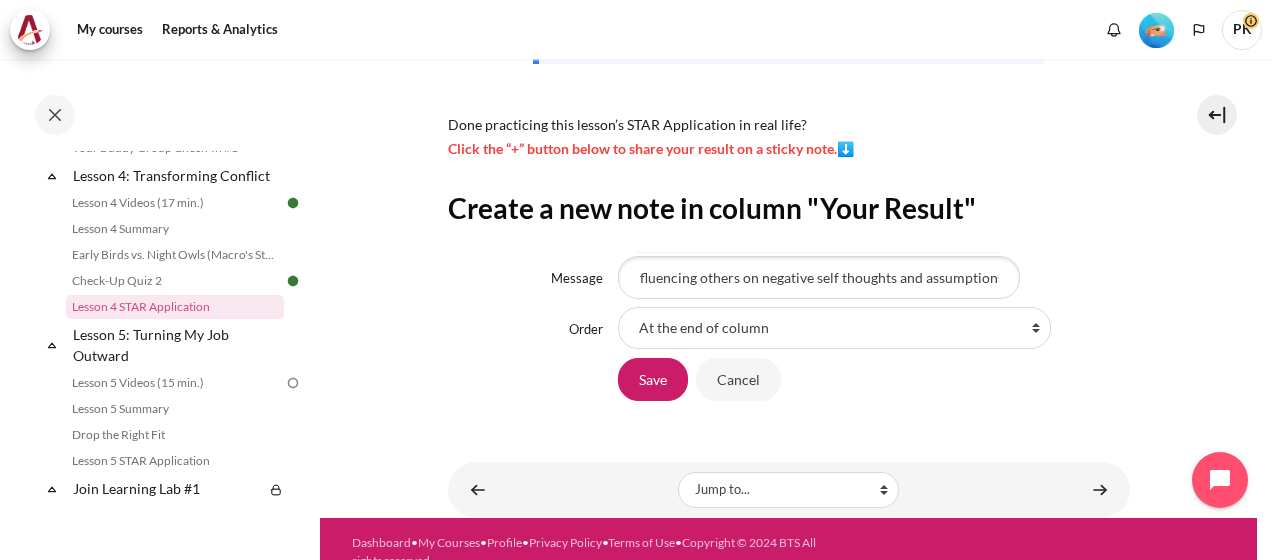 scroll, scrollTop: 0, scrollLeft: 0, axis: both 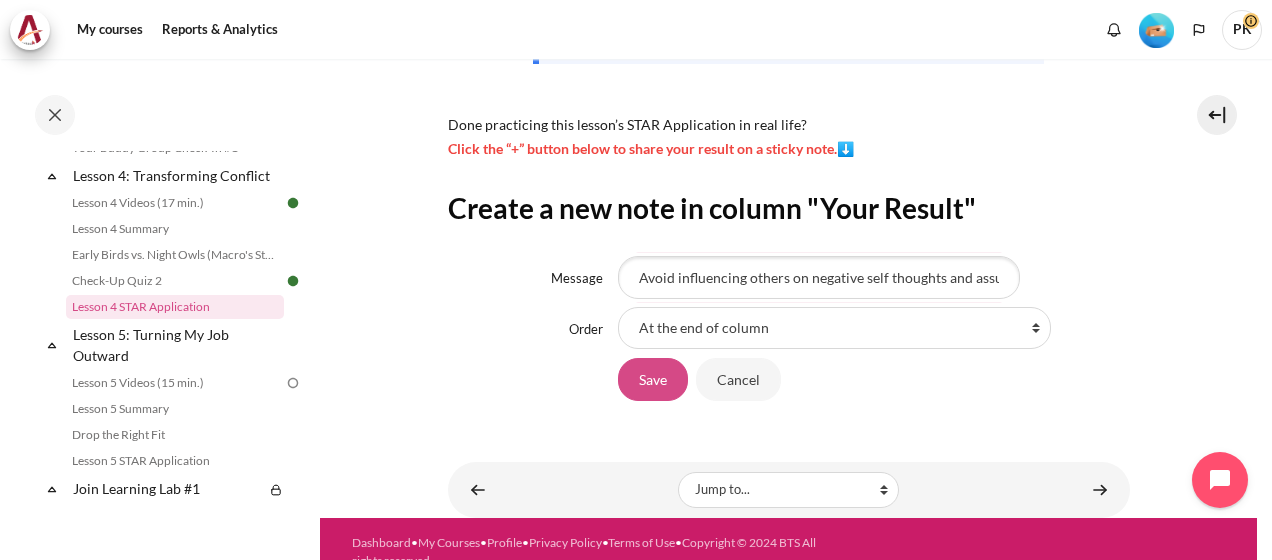 click on "Save" at bounding box center [653, 379] 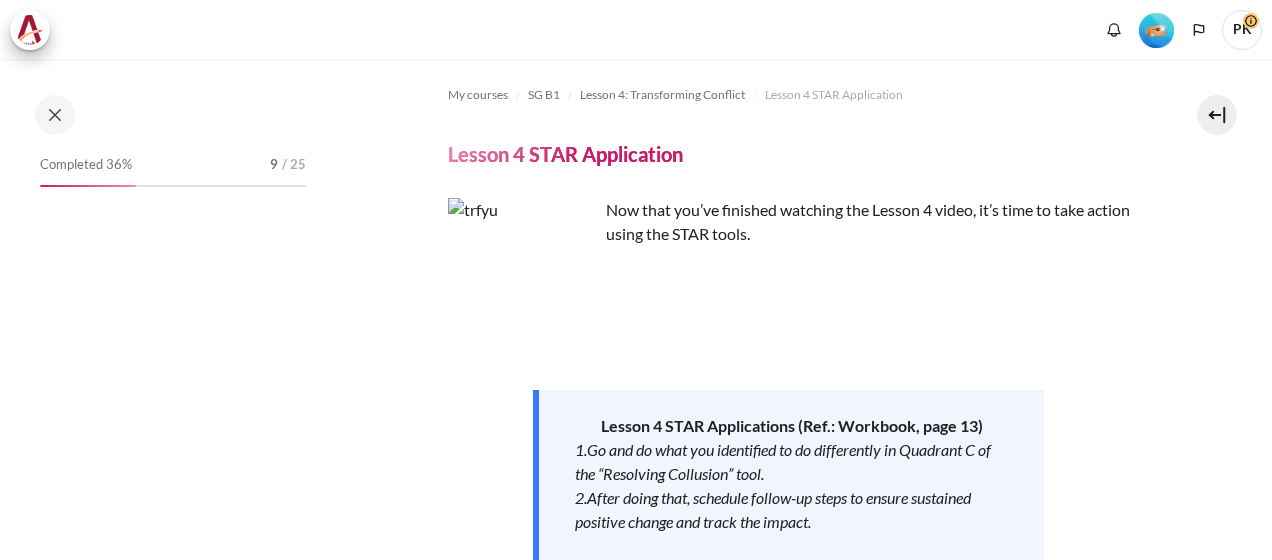 scroll, scrollTop: 0, scrollLeft: 0, axis: both 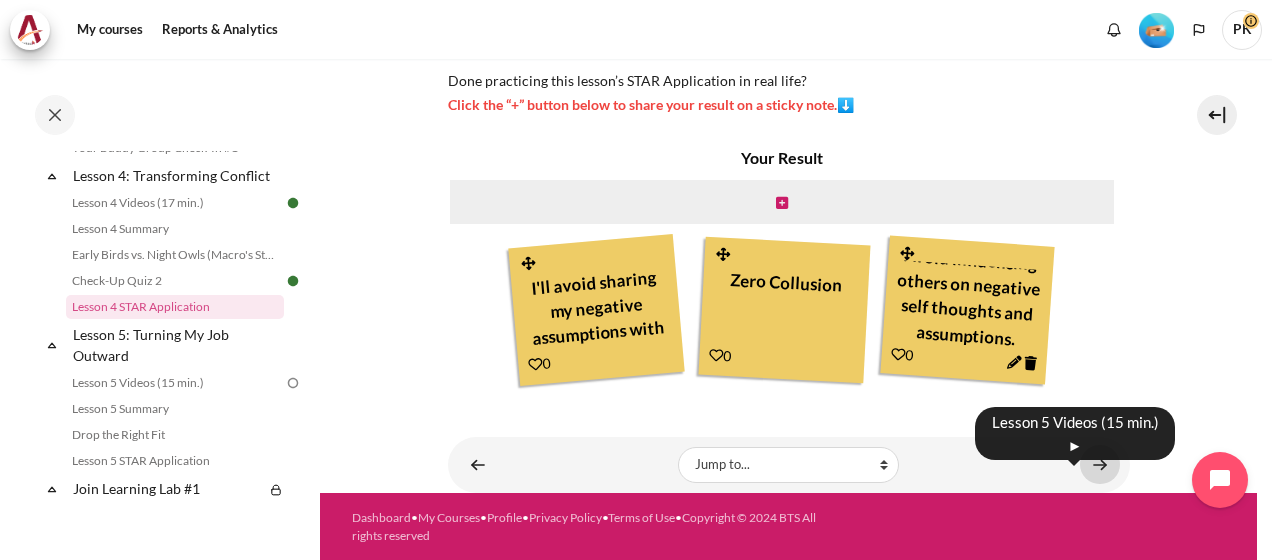 click at bounding box center (1100, 464) 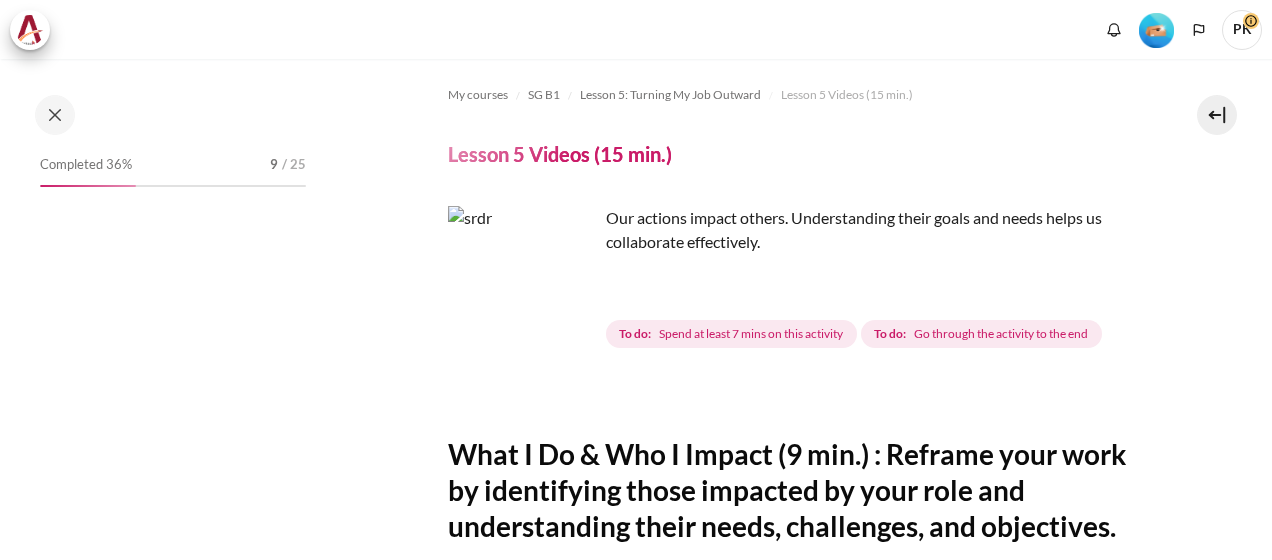 scroll, scrollTop: 0, scrollLeft: 0, axis: both 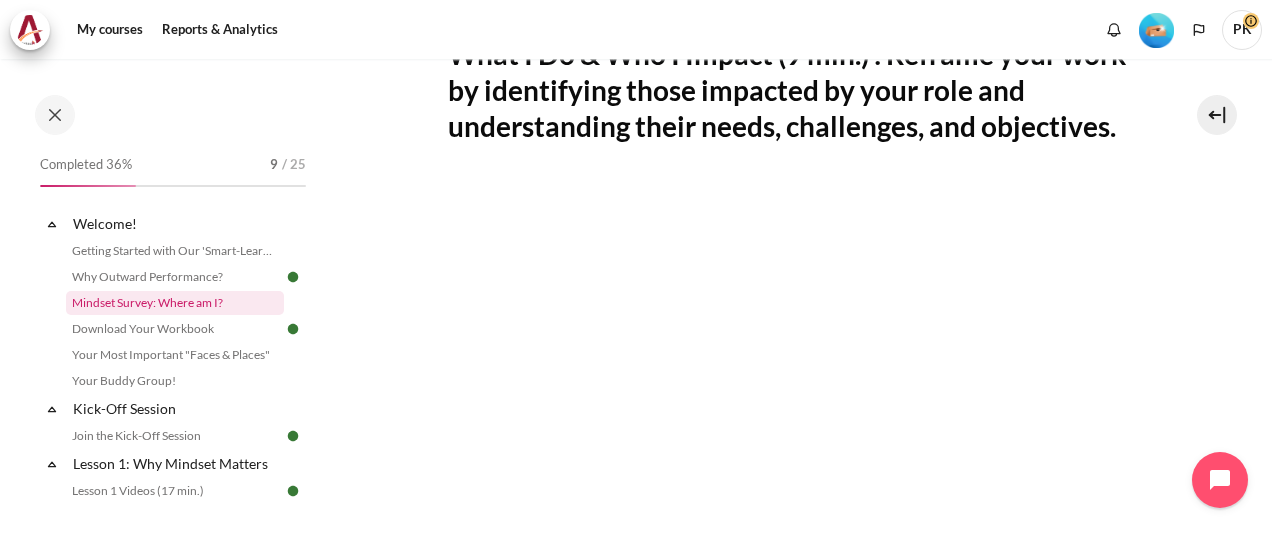 click on "Mindset Survey: Where am I?" at bounding box center (175, 303) 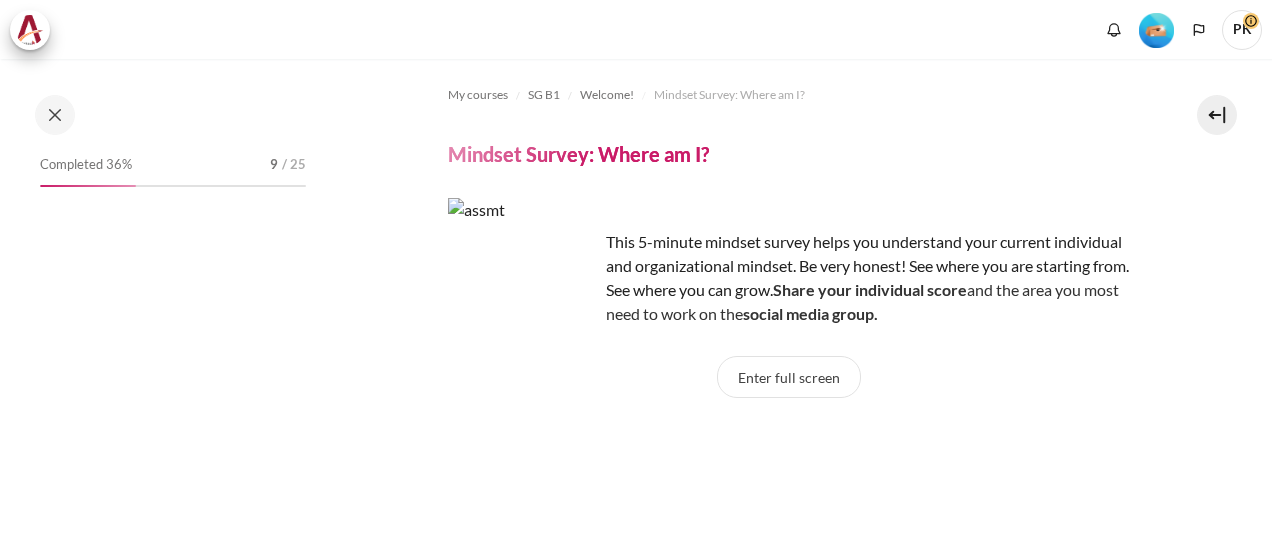 scroll, scrollTop: 0, scrollLeft: 0, axis: both 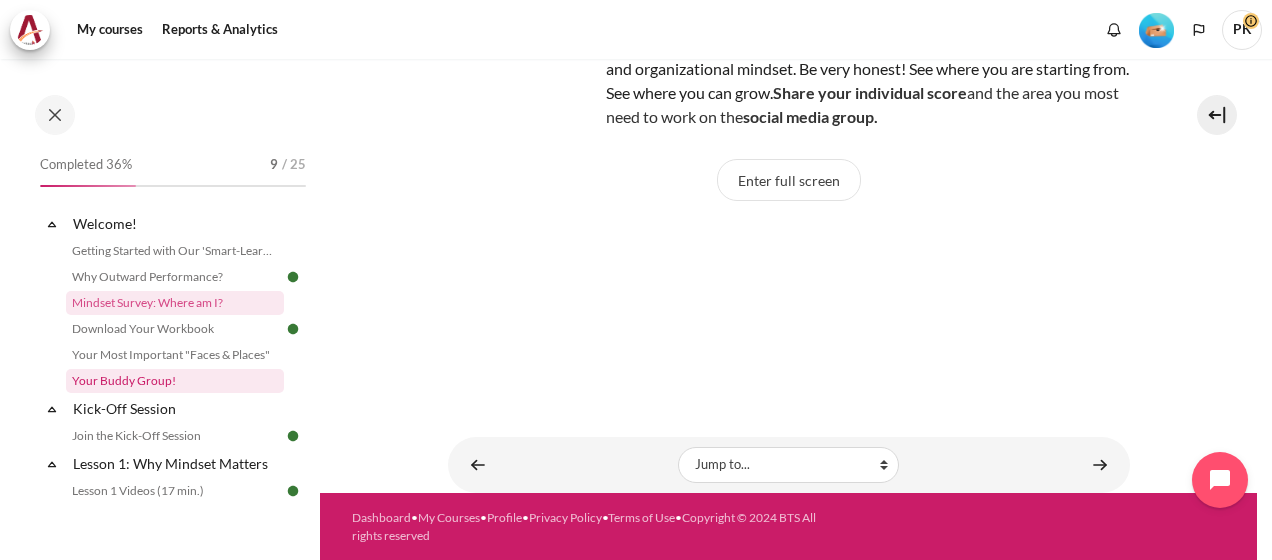 click on "Your Buddy Group!" at bounding box center (175, 381) 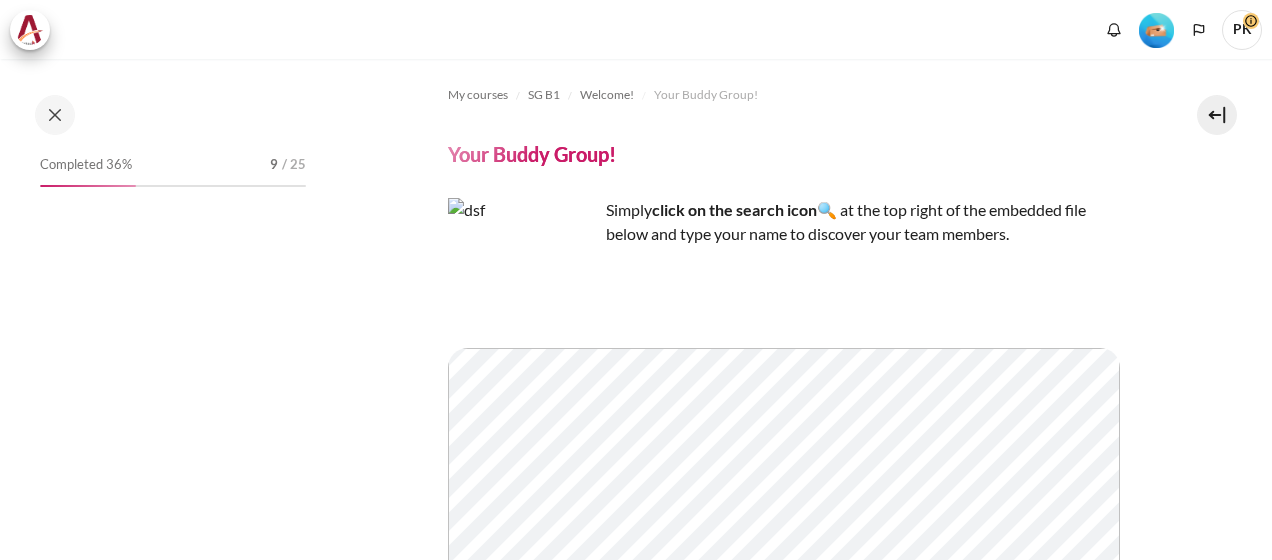 scroll, scrollTop: 0, scrollLeft: 0, axis: both 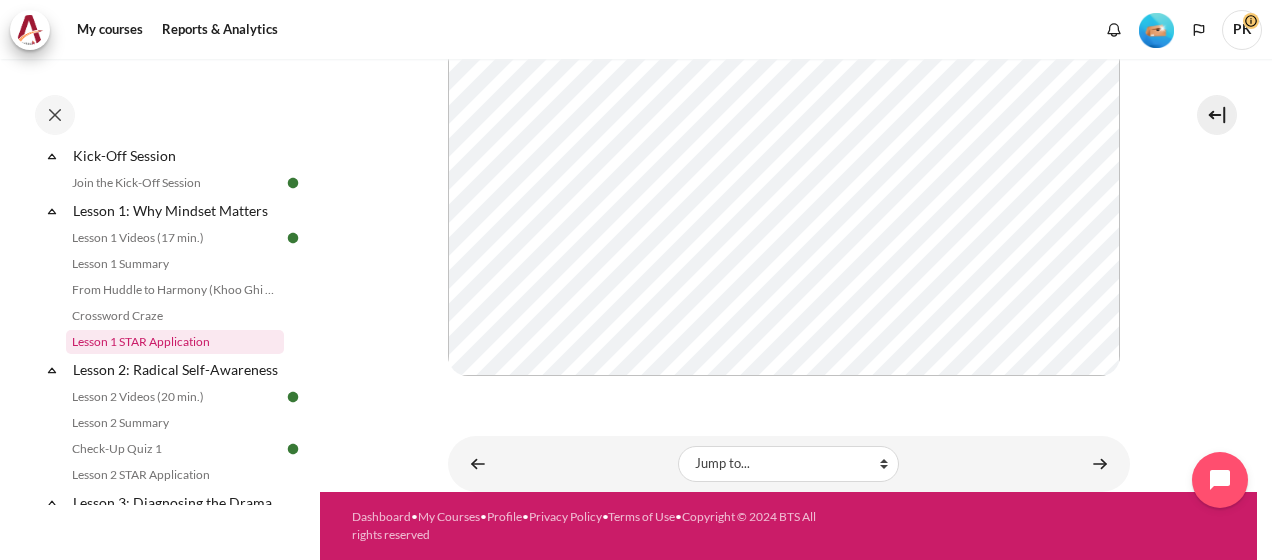 click on "Lesson 1 STAR Application" at bounding box center [175, 342] 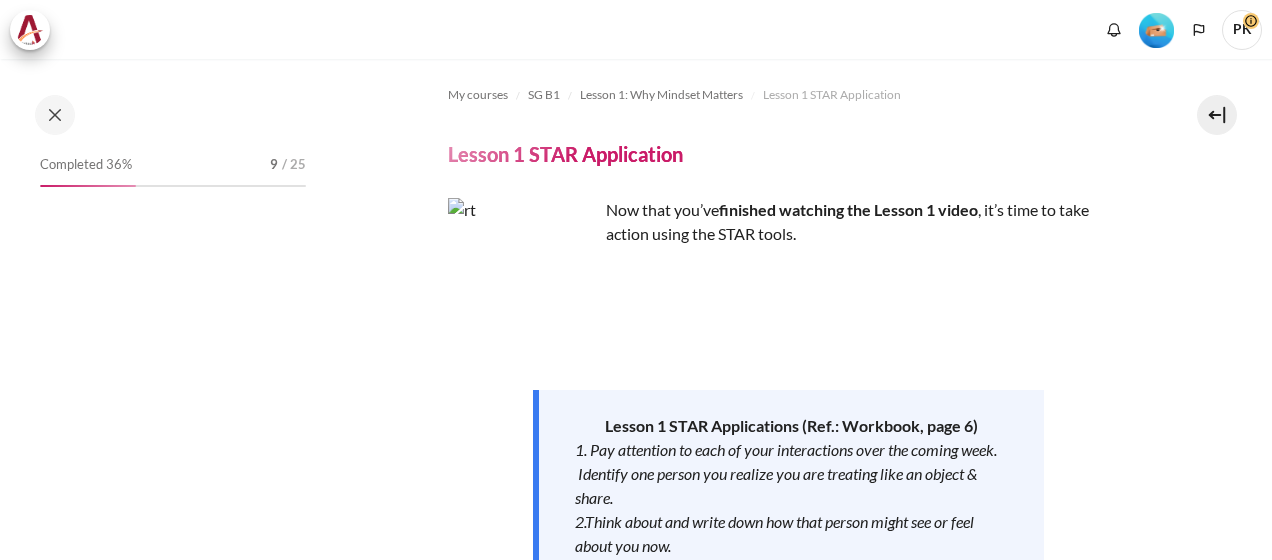 scroll, scrollTop: 0, scrollLeft: 0, axis: both 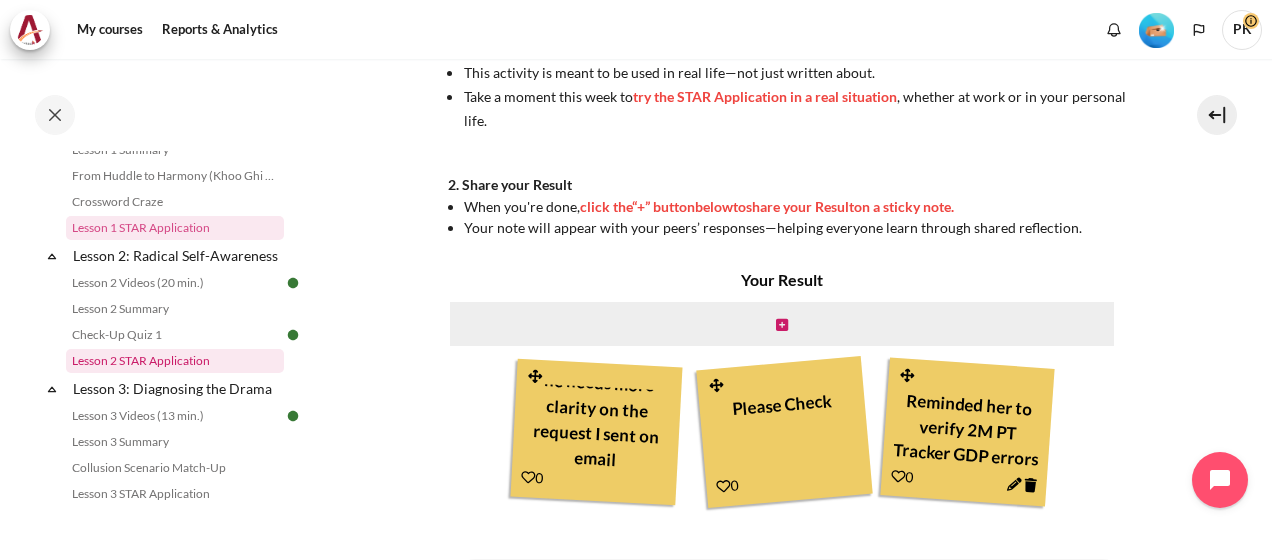 click on "Lesson 2 STAR Application" at bounding box center [175, 361] 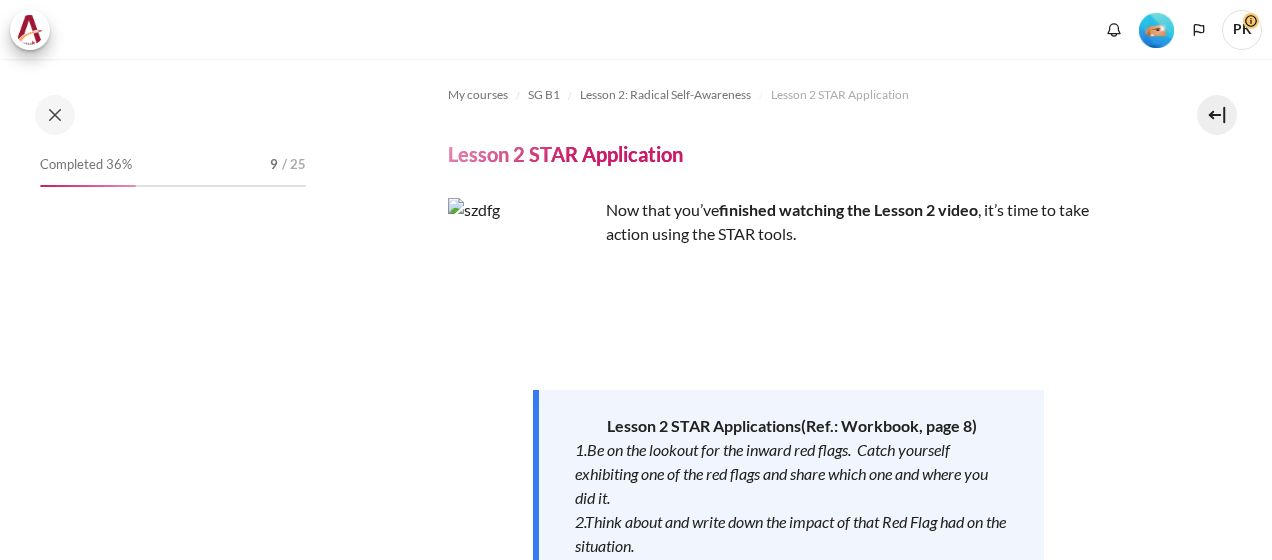 scroll, scrollTop: 0, scrollLeft: 0, axis: both 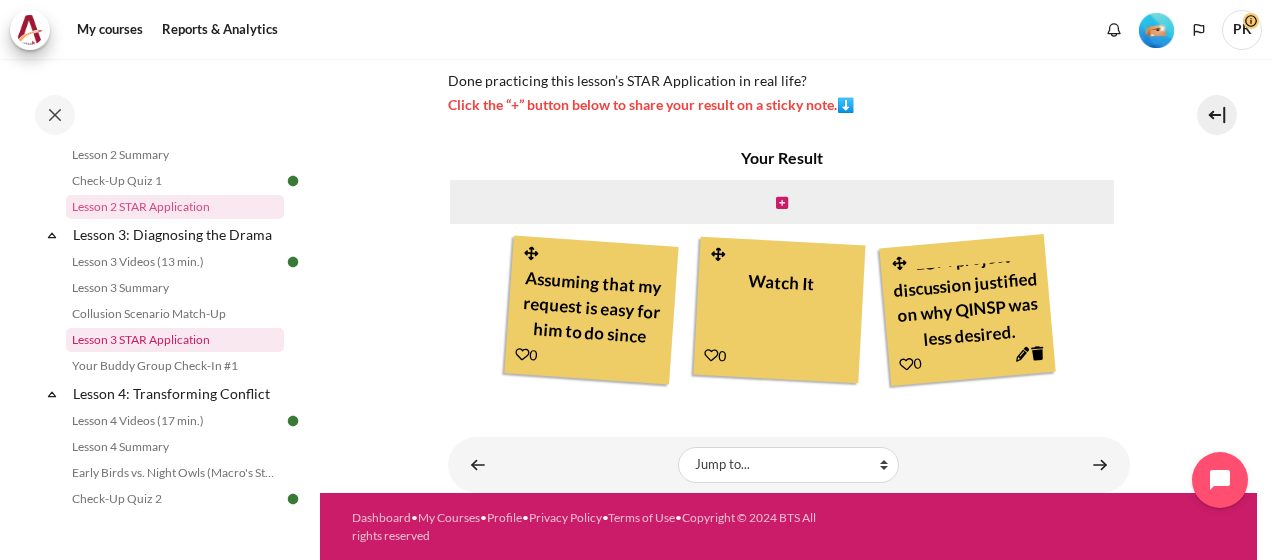 click on "Lesson 3 STAR Application" at bounding box center (175, 340) 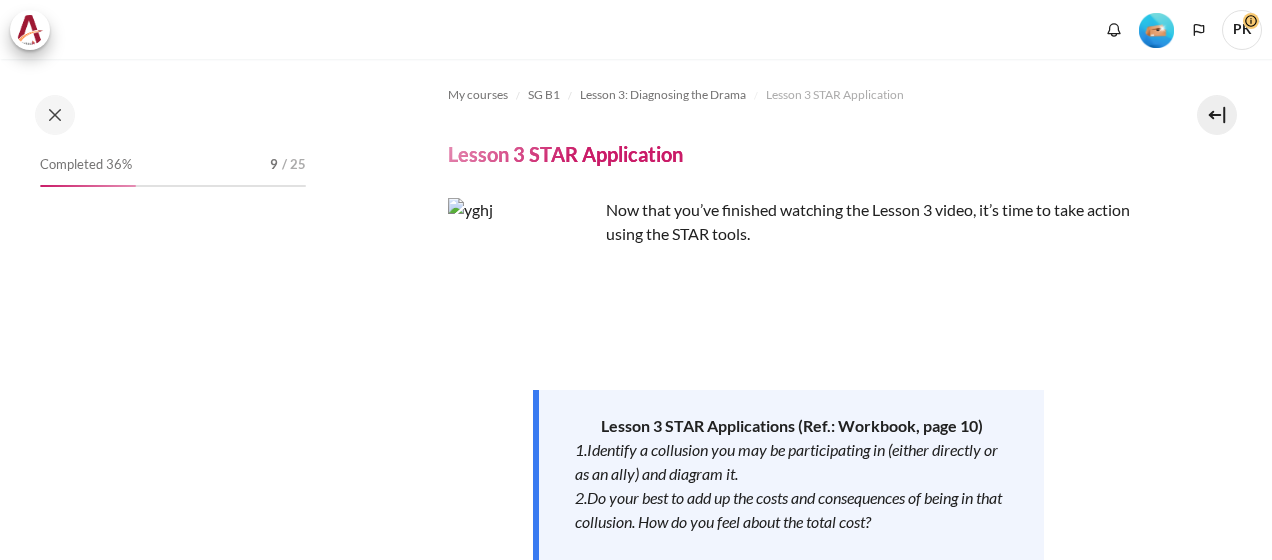 scroll, scrollTop: 0, scrollLeft: 0, axis: both 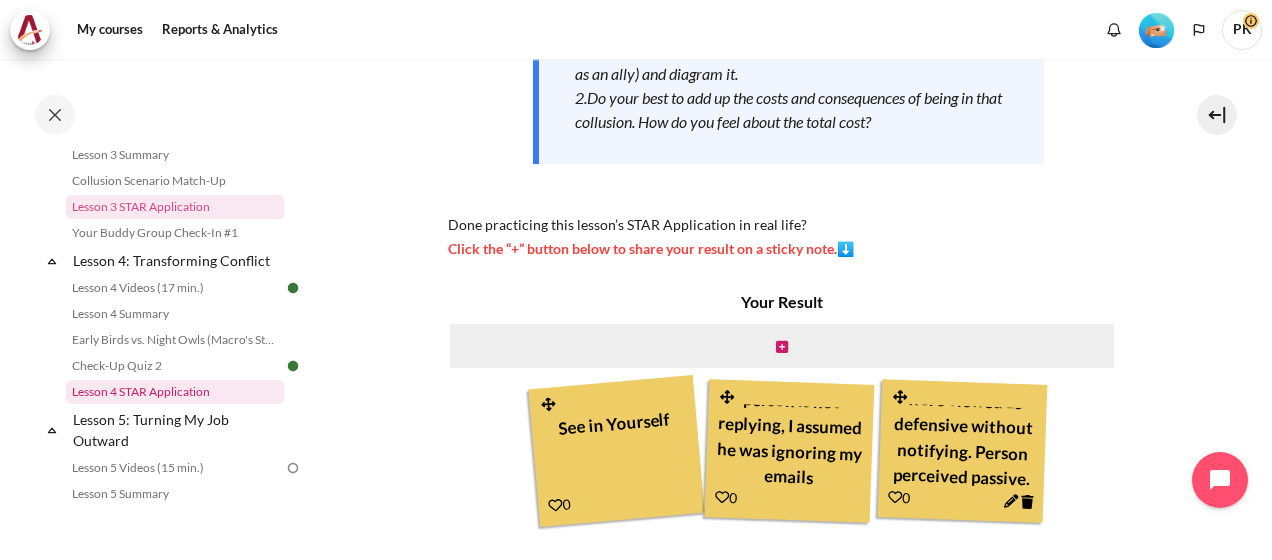 click on "Lesson 4 STAR Application" at bounding box center [175, 392] 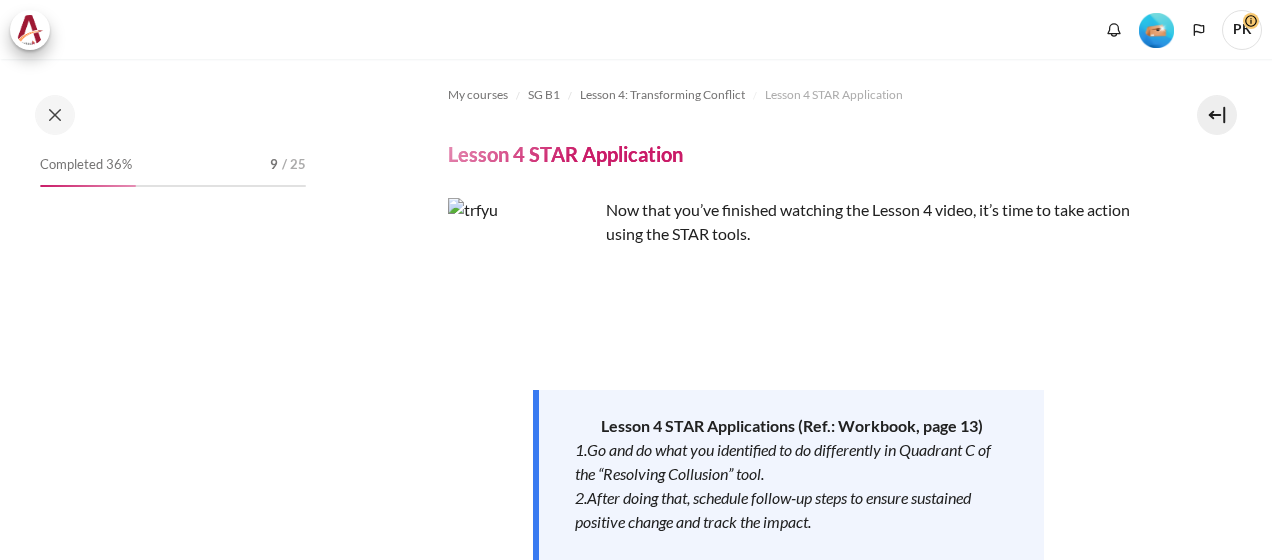 scroll, scrollTop: 0, scrollLeft: 0, axis: both 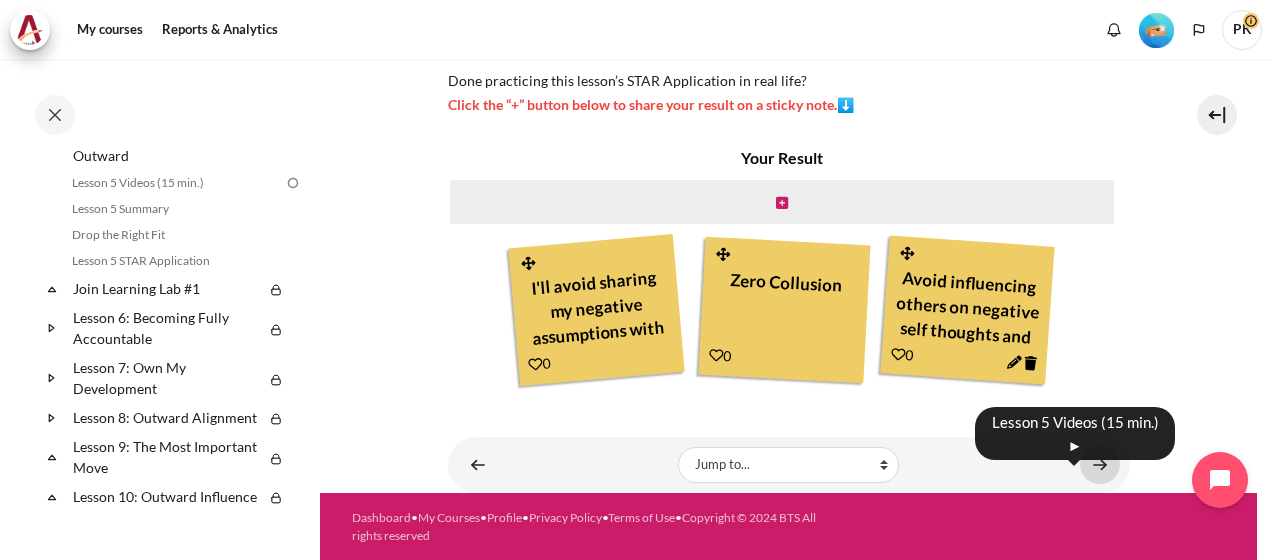 click at bounding box center (1100, 464) 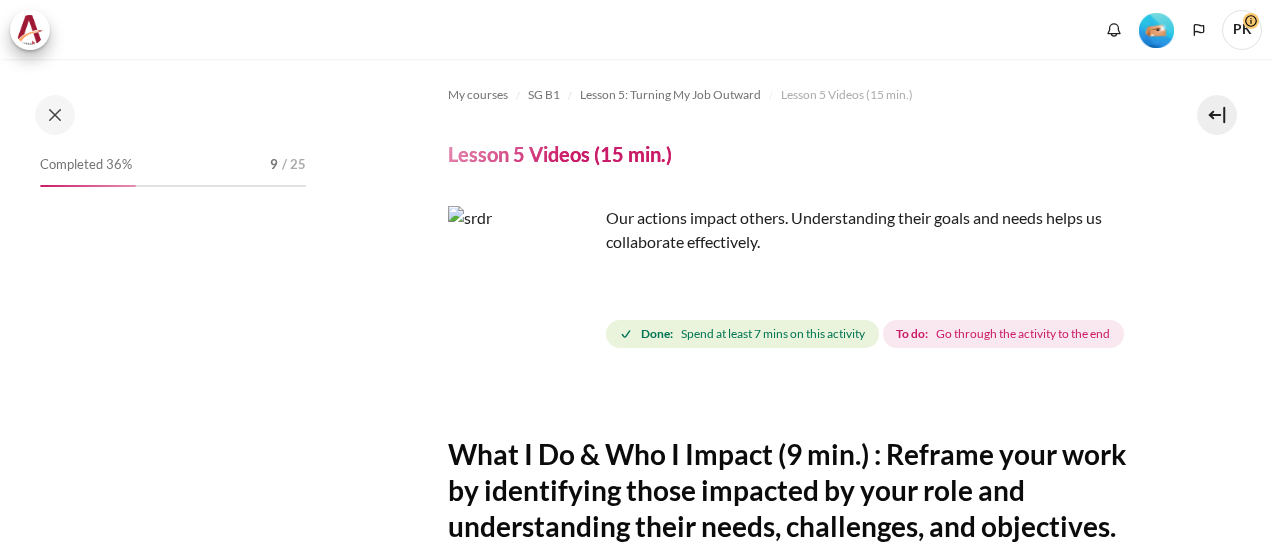 scroll, scrollTop: 0, scrollLeft: 0, axis: both 